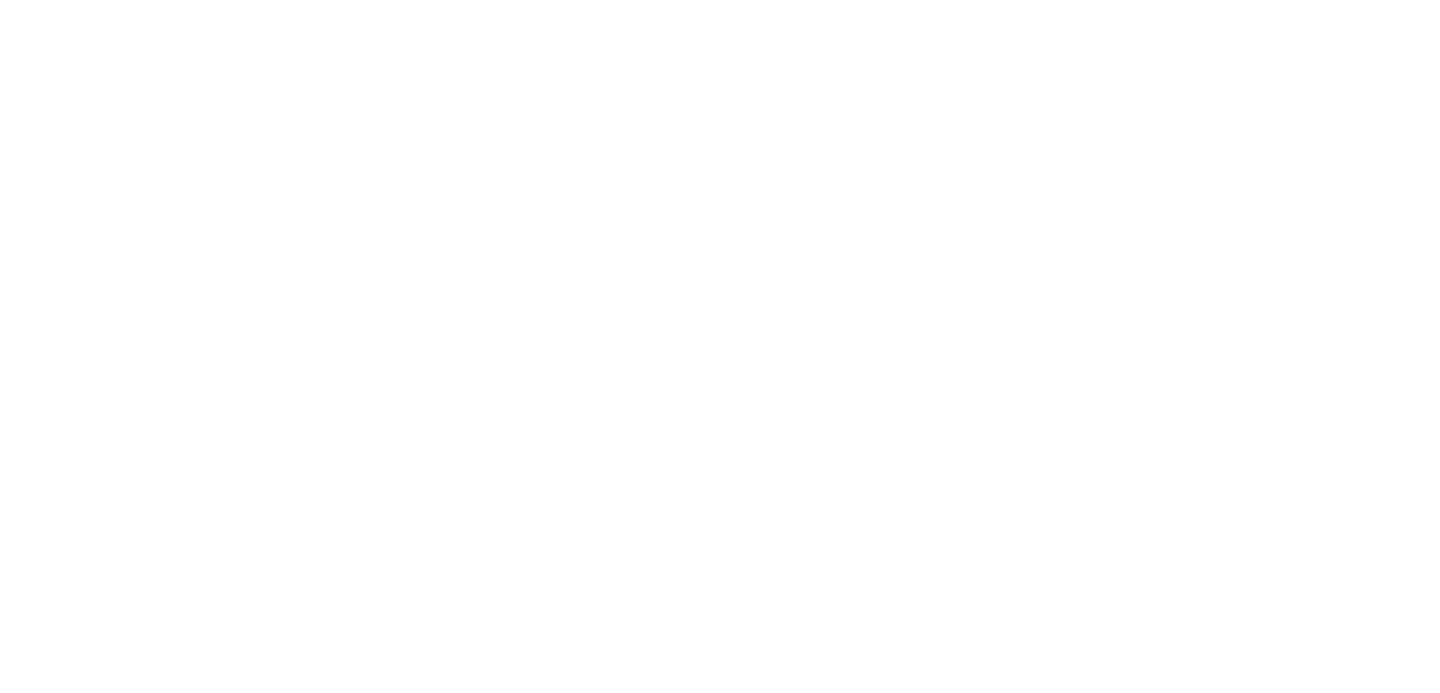scroll, scrollTop: 0, scrollLeft: 0, axis: both 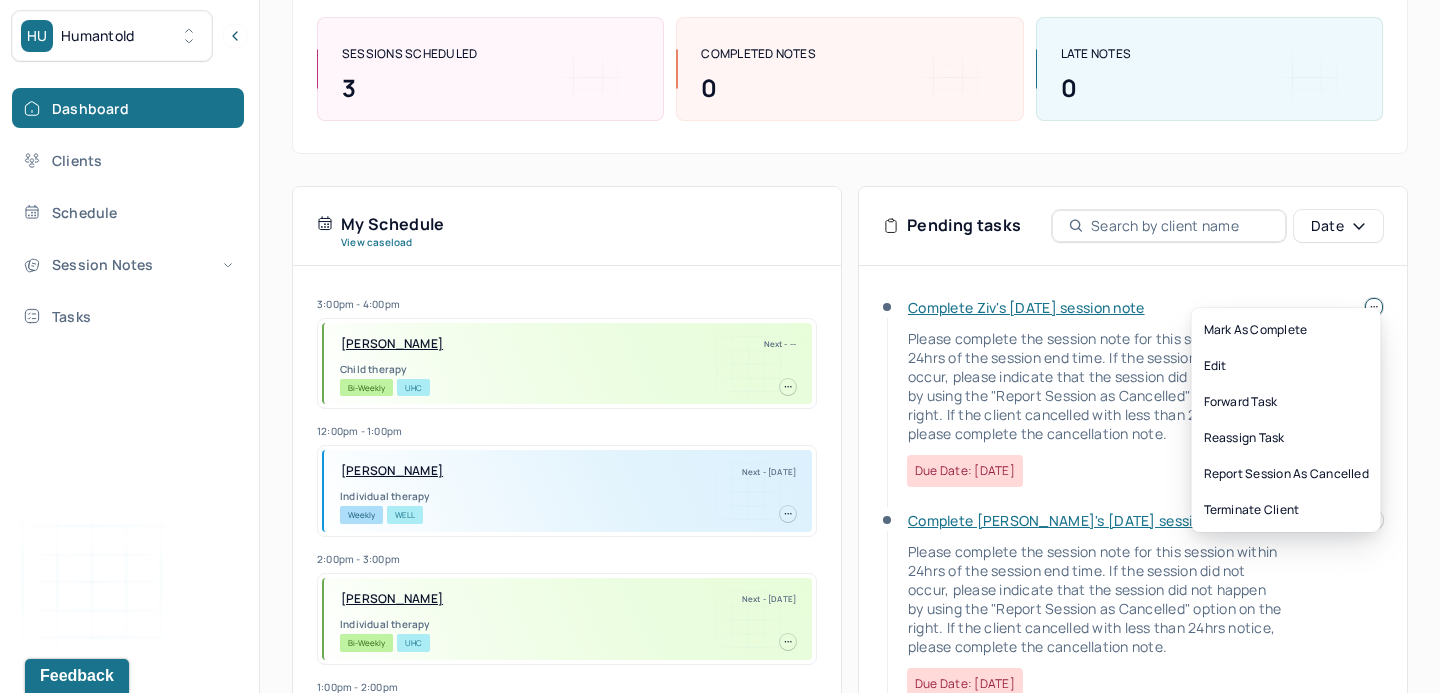 click at bounding box center [1374, 307] 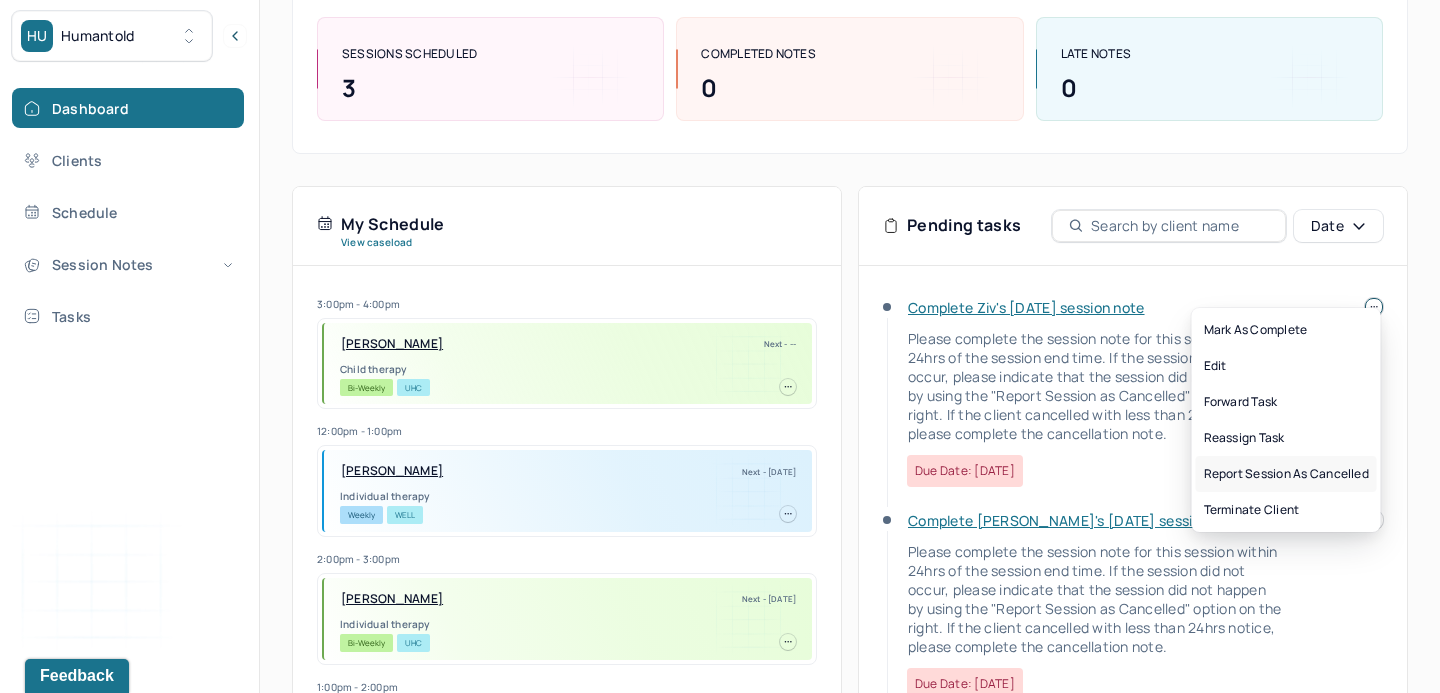 click on "Report session as cancelled" at bounding box center (1286, 474) 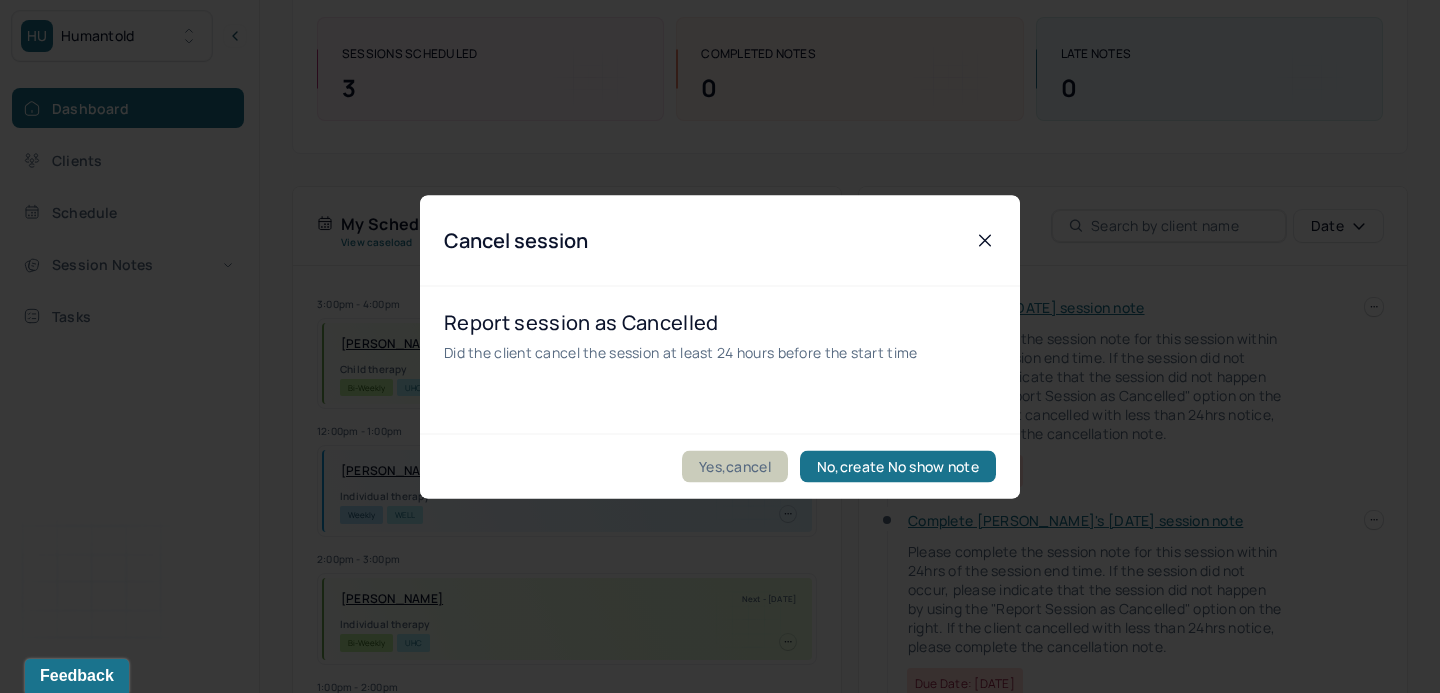 click on "Yes,cancel" at bounding box center [735, 466] 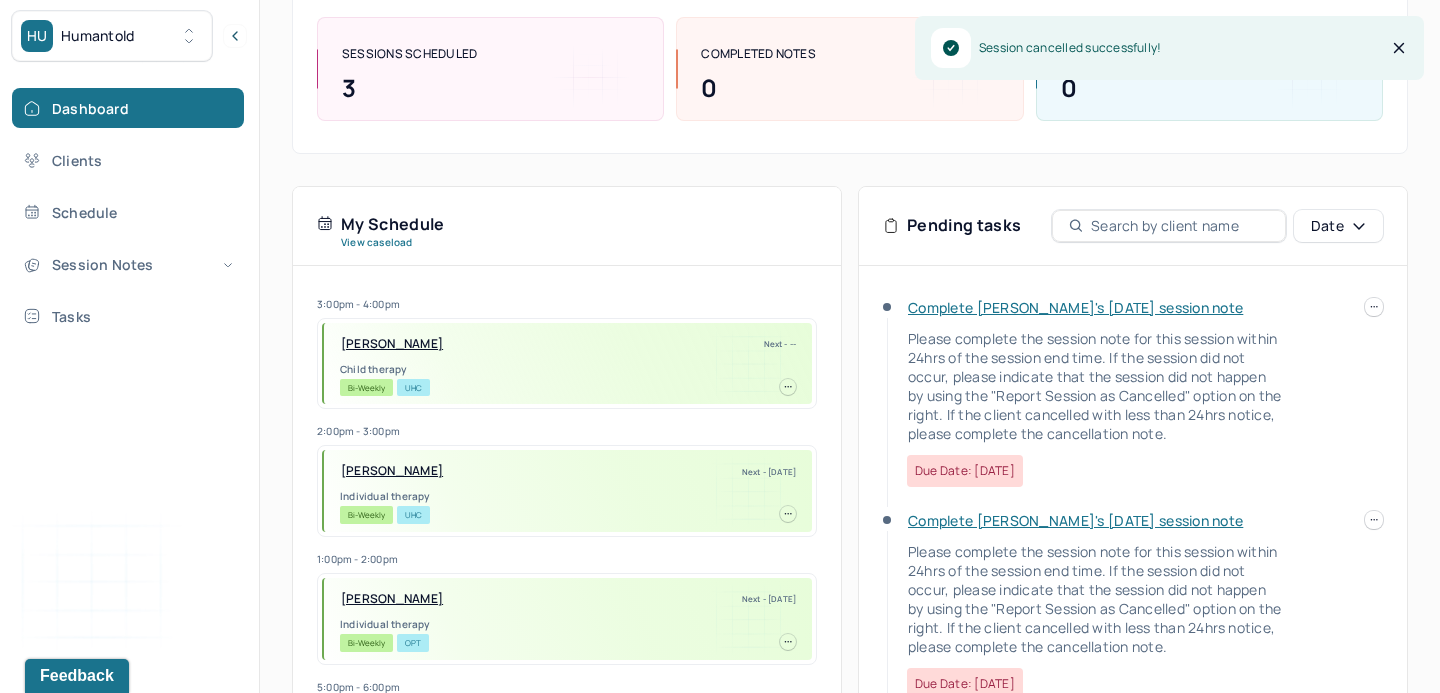 click at bounding box center [1374, 307] 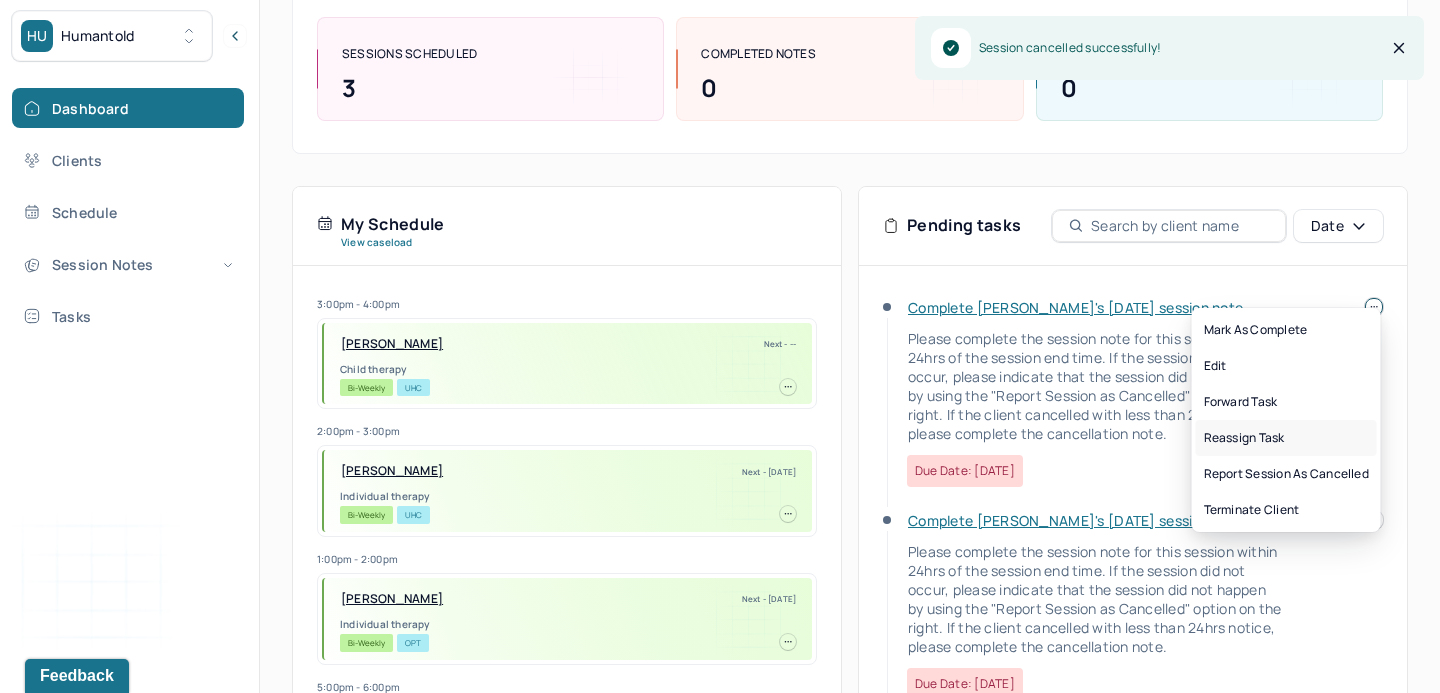 click on "Reassign task" at bounding box center (1286, 438) 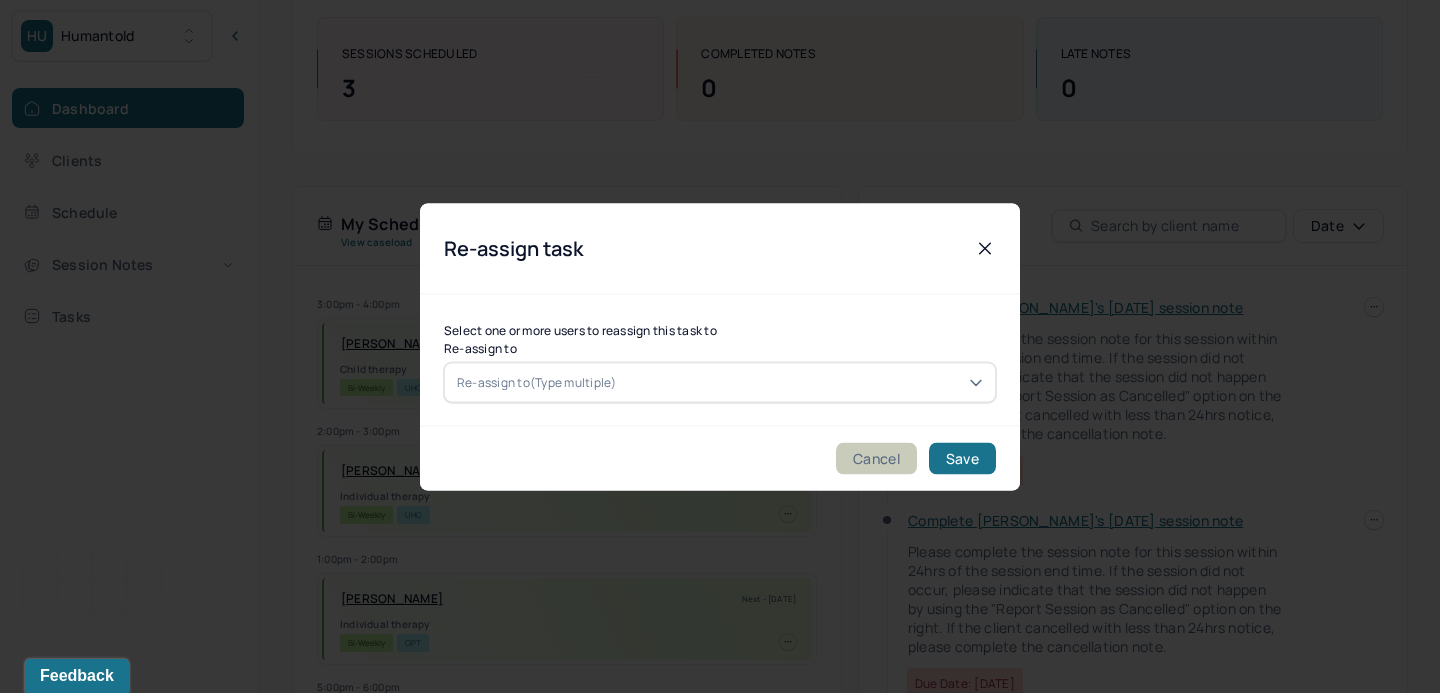 click on "Cancel" at bounding box center (876, 458) 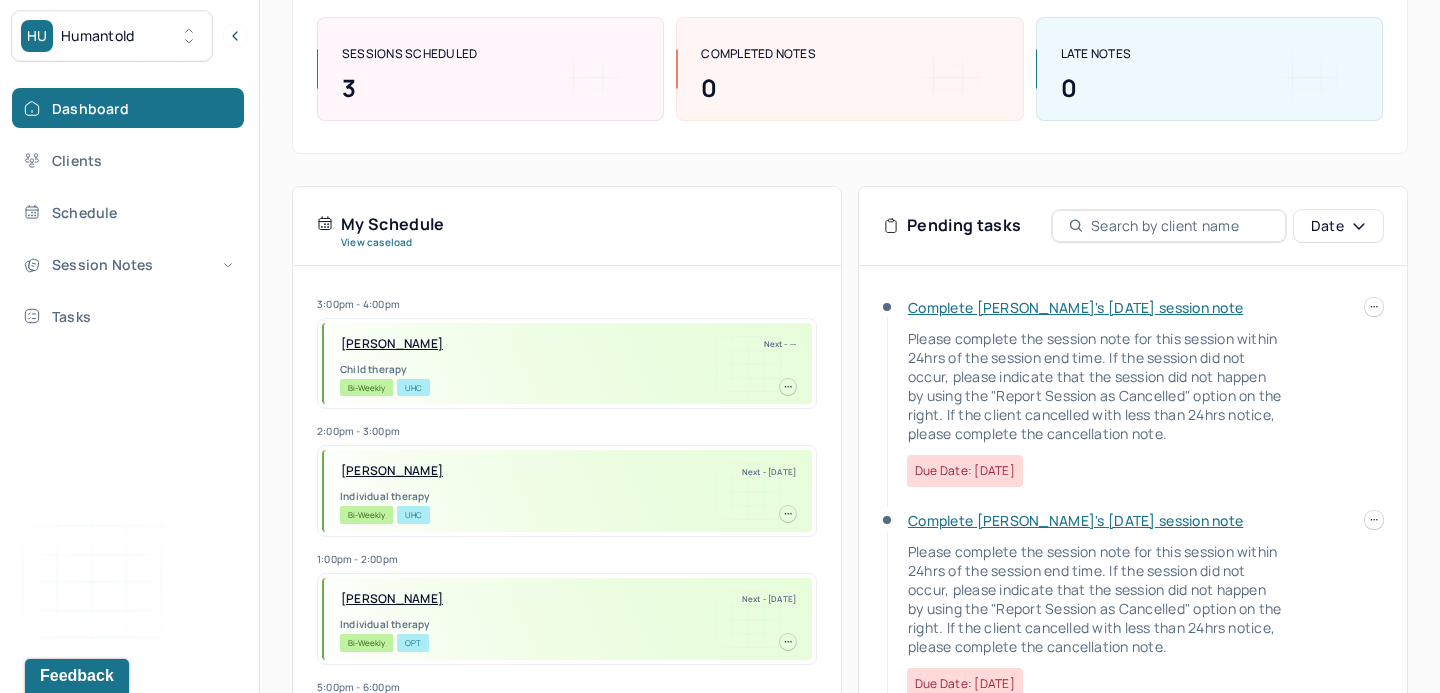 click on "HU Humantold       Dashboard Clients Schedule Session Notes Tasks SS [PERSON_NAME] provider   Logout   Search by client name, chart number     FAQs     [PERSON_NAME] Let’s get you started 🚀 You can manage your caseload and availability here   this week   SESSIONS SCHEDULED 3 COMPLETED NOTES 0 LATE NOTES 0 My Schedule View caseload 3:00pm - 4:00pm   [PERSON_NAME]   Next - -- Child therapy Bi-Weekly UHC     2:00pm - 3:00pm   [PERSON_NAME]   Next - [DATE] Individual therapy Bi-Weekly UHC     1:00pm - 2:00pm   [PERSON_NAME]   Next - [DATE] Individual therapy Bi-Weekly OPT     5:00pm - 6:00pm   [PERSON_NAME]   Next - [DATE] Individual therapy Weekly Self Pay     6:00pm - 7:00pm   [PERSON_NAME]   Next - [DATE] Individual therapy Weekly BCBS     12:00pm - 1:00pm   [PERSON_NAME]   Next - [DATE] Individual therapy Weekly WELL     1:00pm - 2:00pm   [PERSON_NAME], ASHANNAH   Next - [DATE] [MEDICAL_DATA] Monthly CARE     12:00pm - 1:00pm   VISWANATHAN, DIVYA" at bounding box center [720, 336] 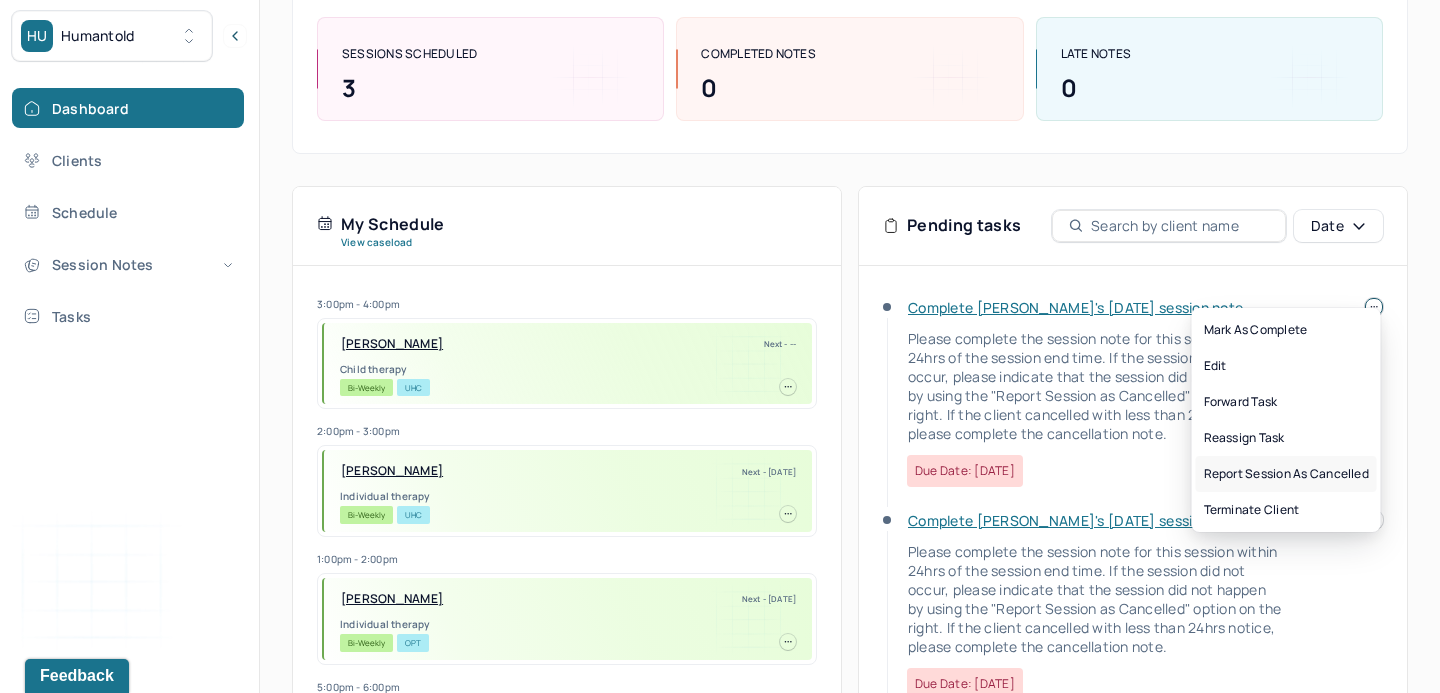 click on "Report session as cancelled" at bounding box center [1286, 474] 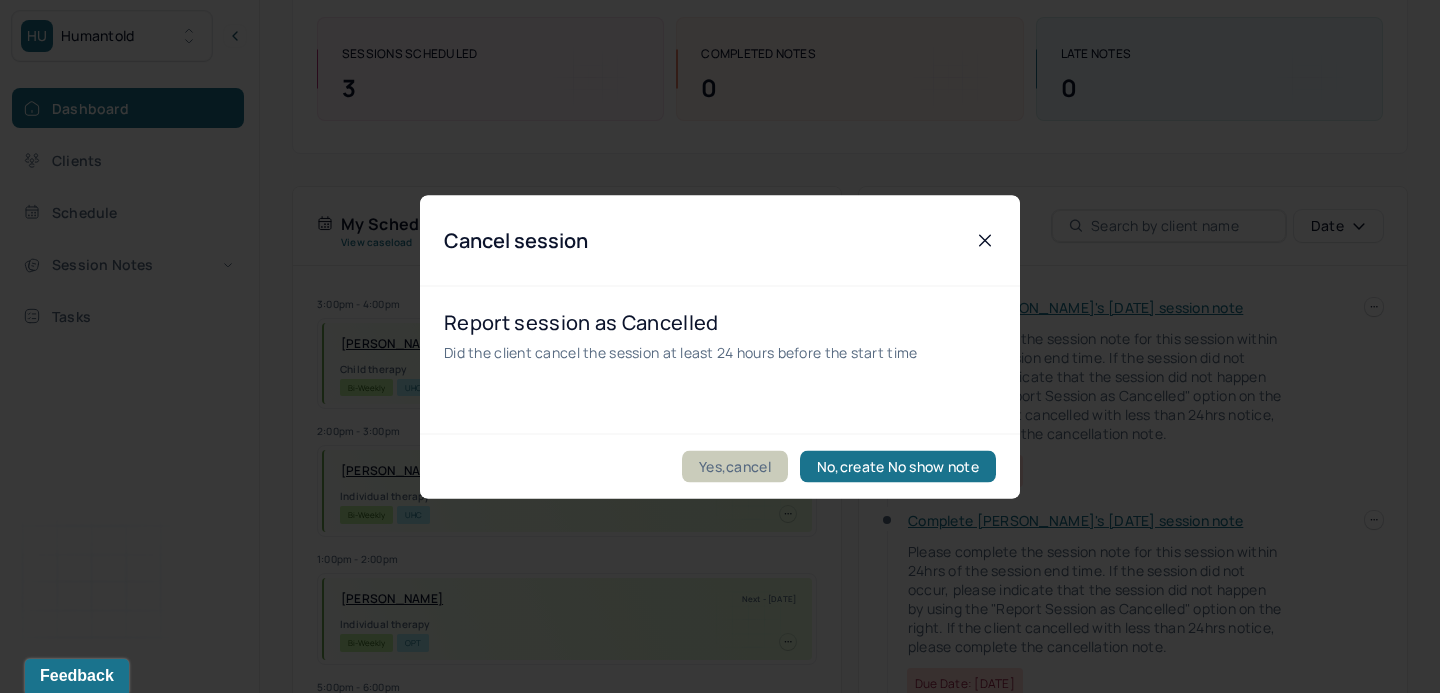 click on "Yes,cancel" at bounding box center [735, 466] 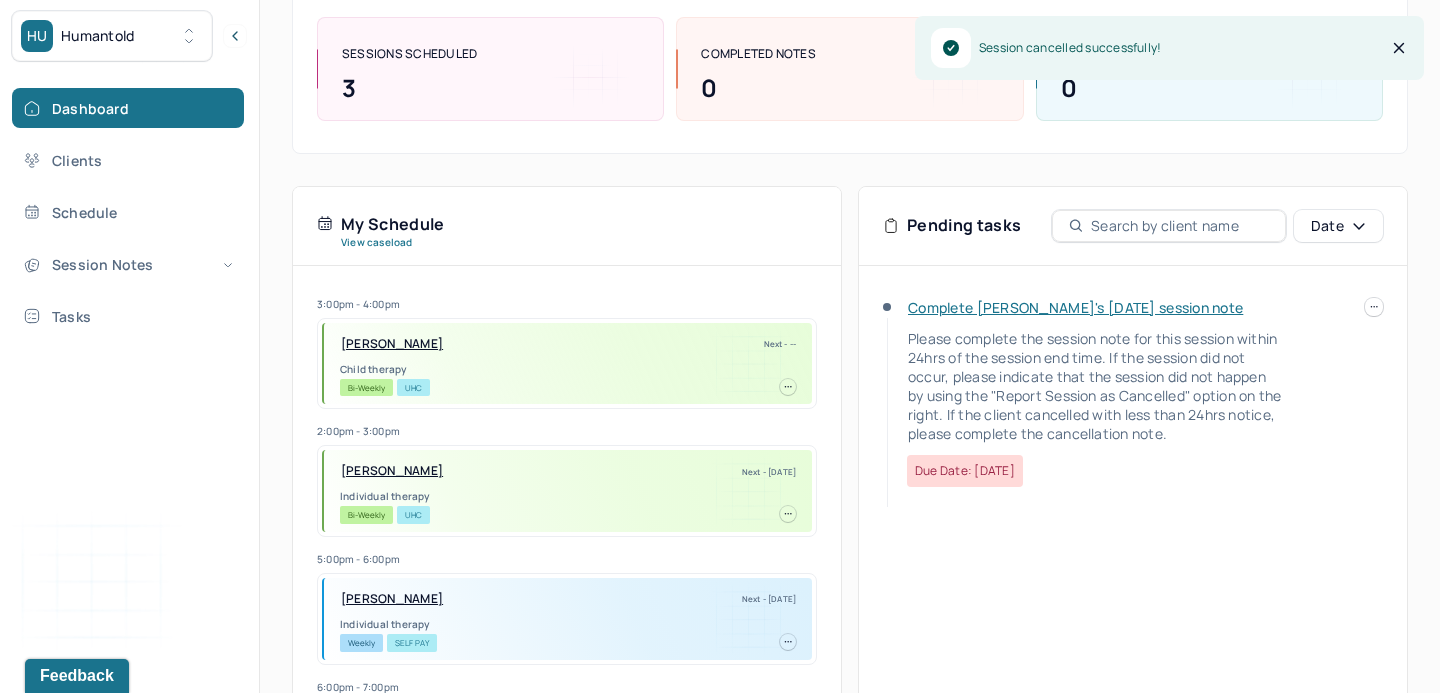 click on "Complete [PERSON_NAME]'s [DATE] session note" at bounding box center (1075, 307) 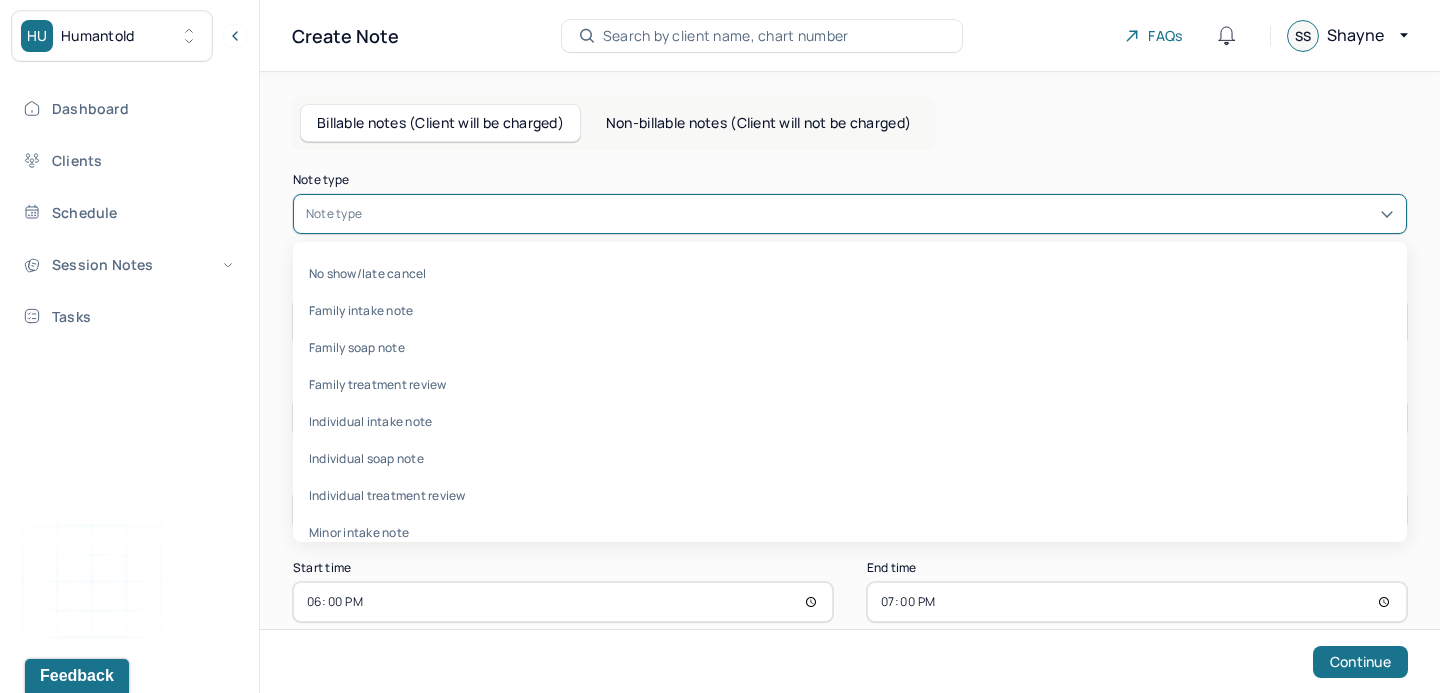 click at bounding box center (880, 214) 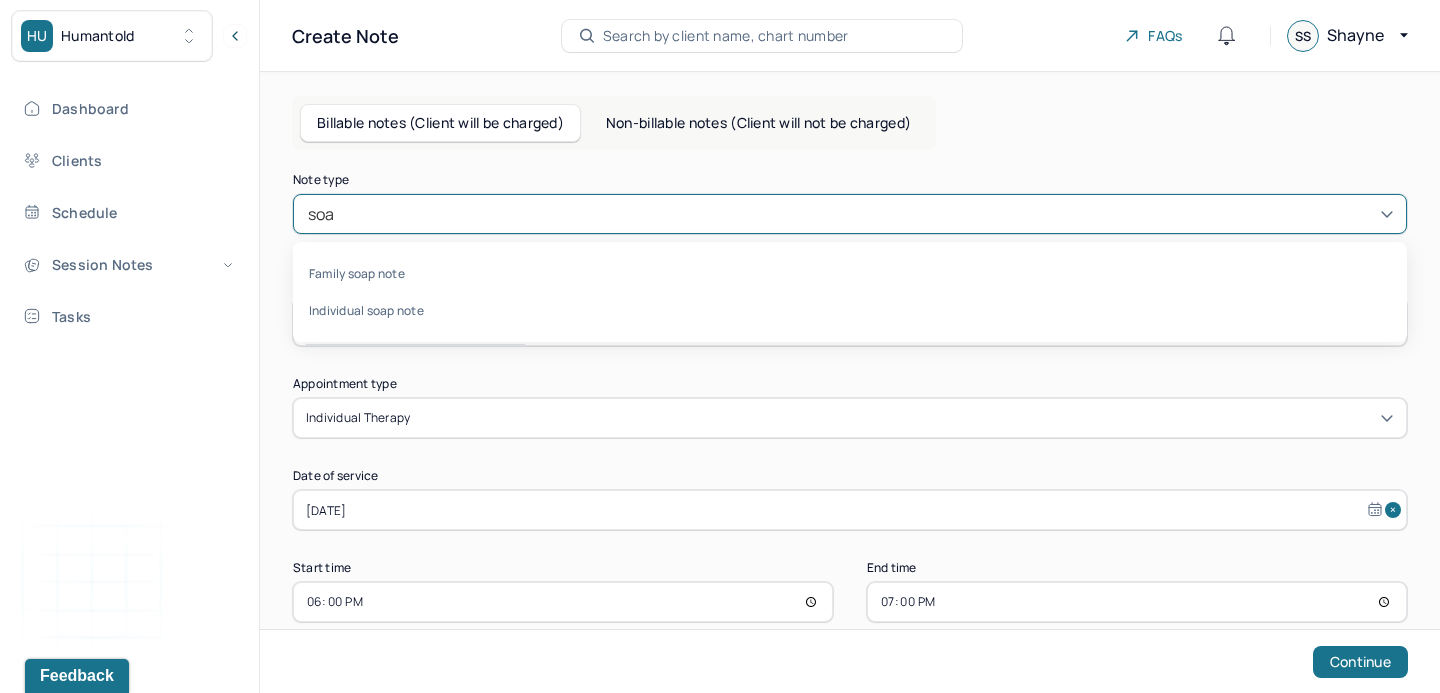 type on "soap" 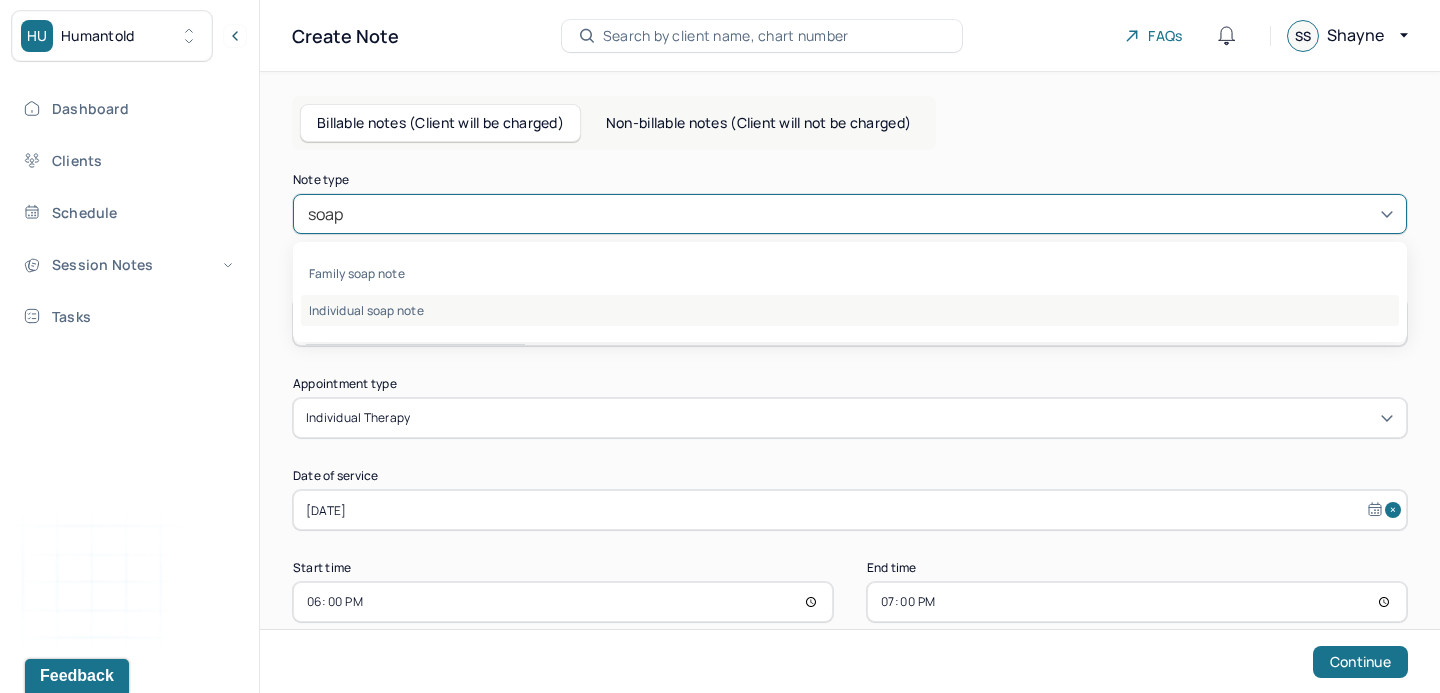 click on "Individual soap note" at bounding box center [850, 310] 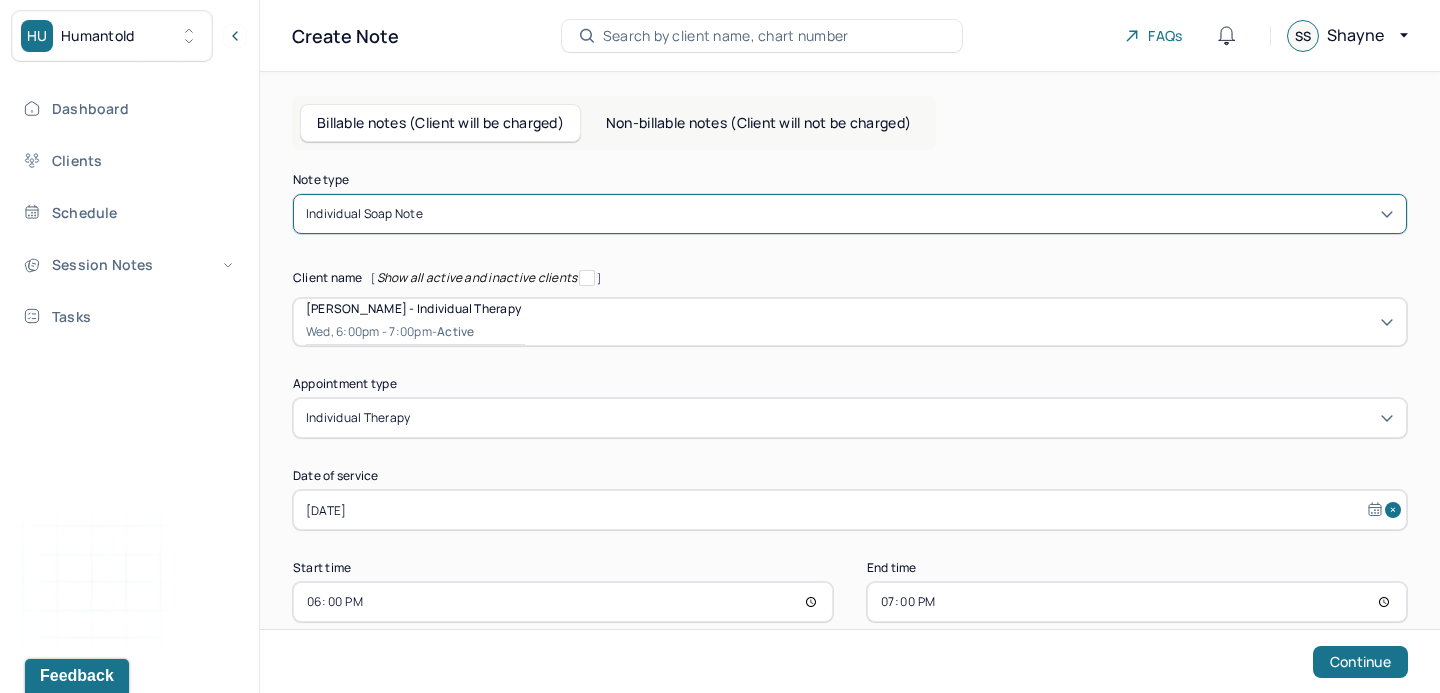 scroll, scrollTop: 34, scrollLeft: 0, axis: vertical 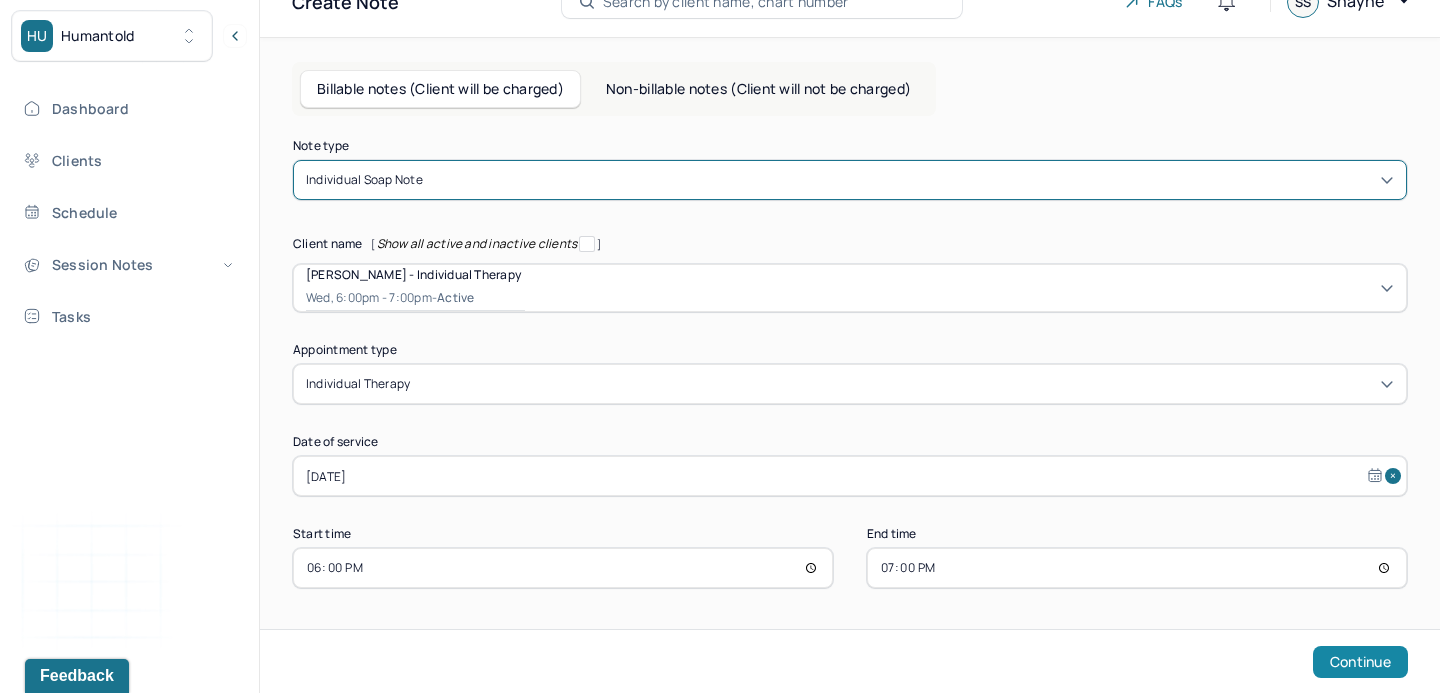 click on "Continue" at bounding box center [1360, 662] 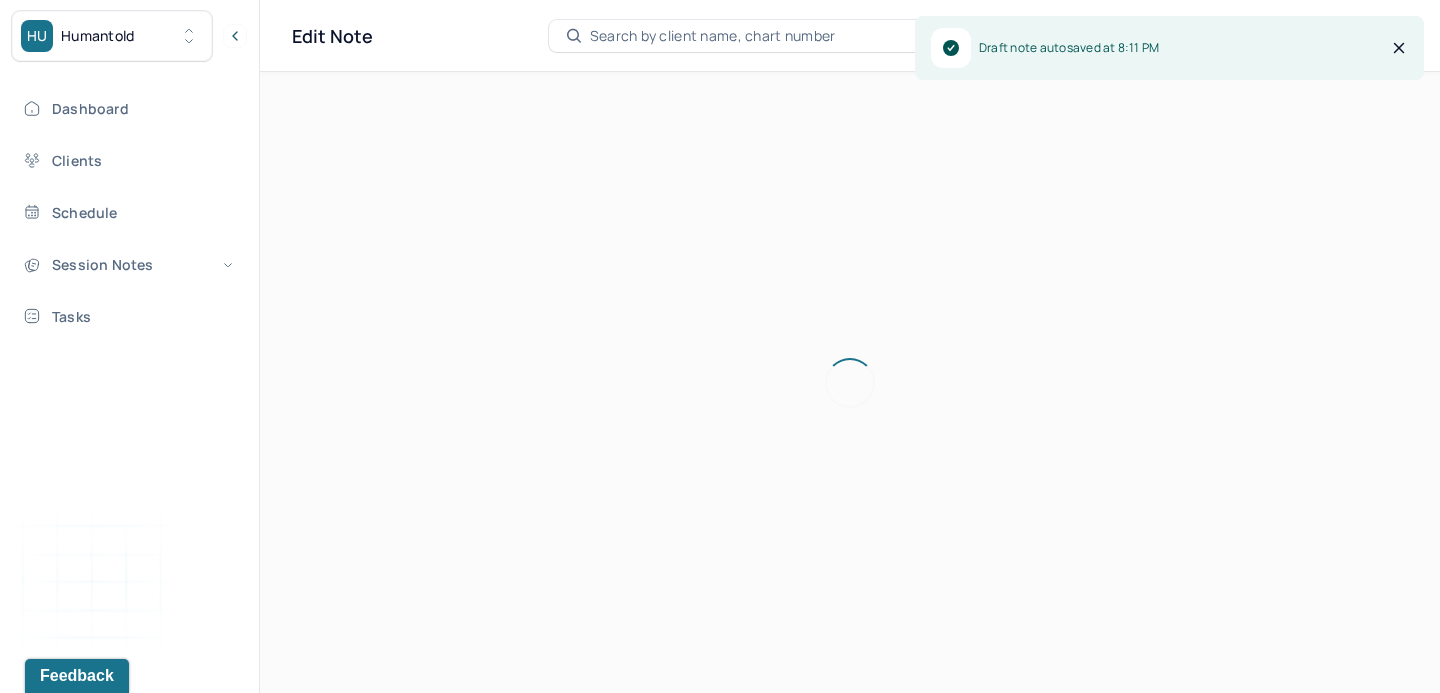 scroll, scrollTop: 0, scrollLeft: 0, axis: both 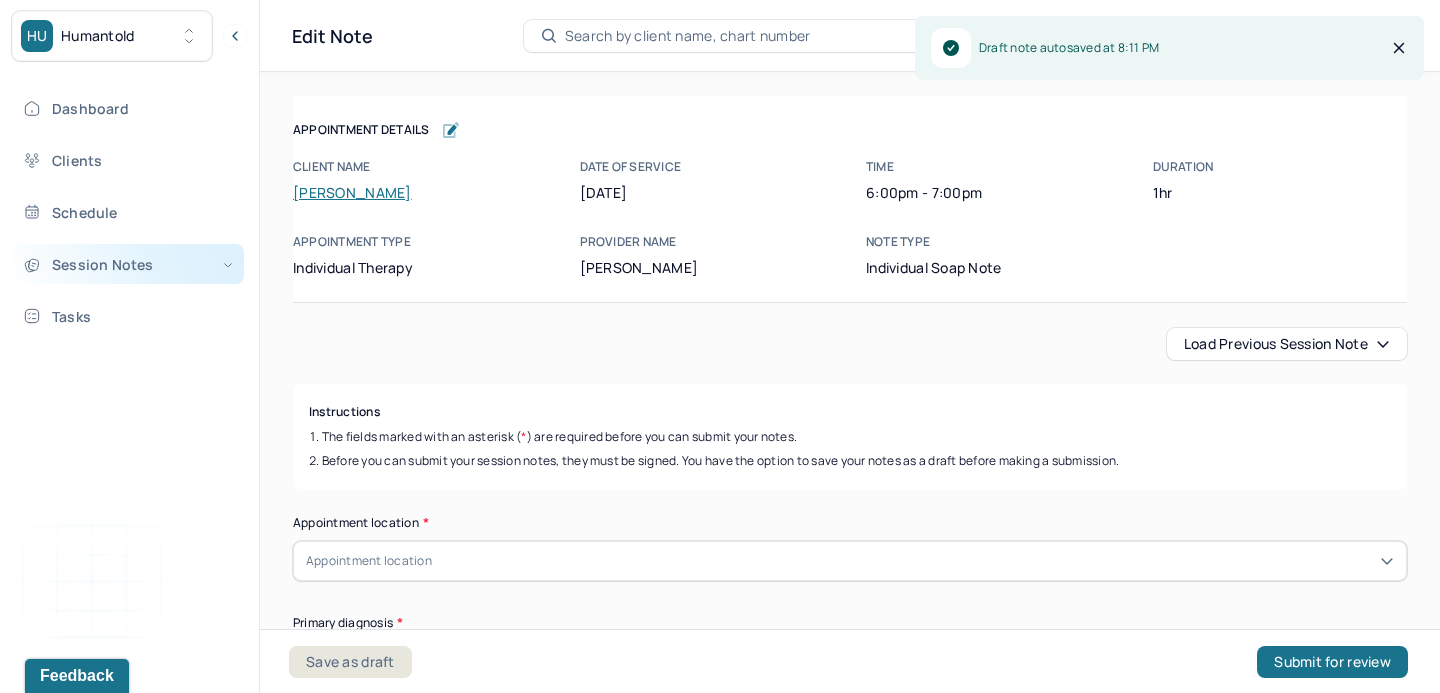 click on "Session Notes" at bounding box center [128, 264] 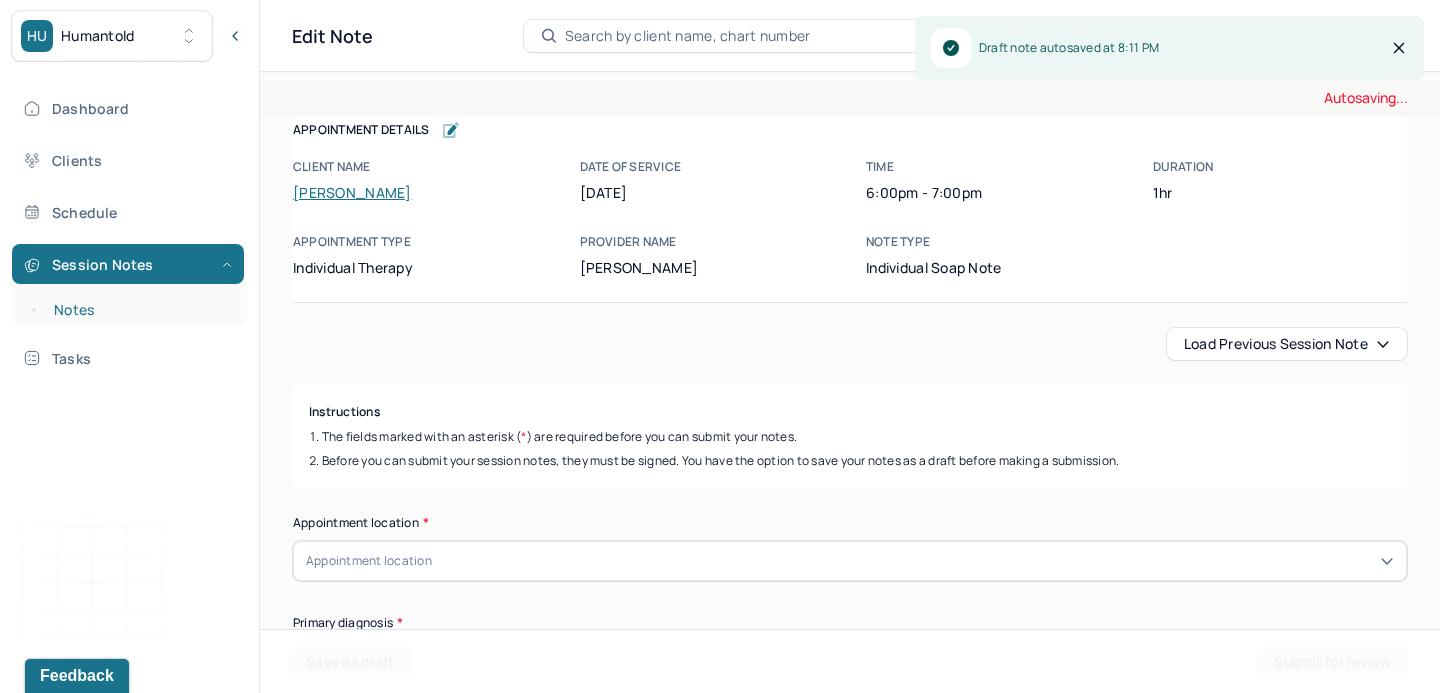 click on "Notes" at bounding box center [139, 310] 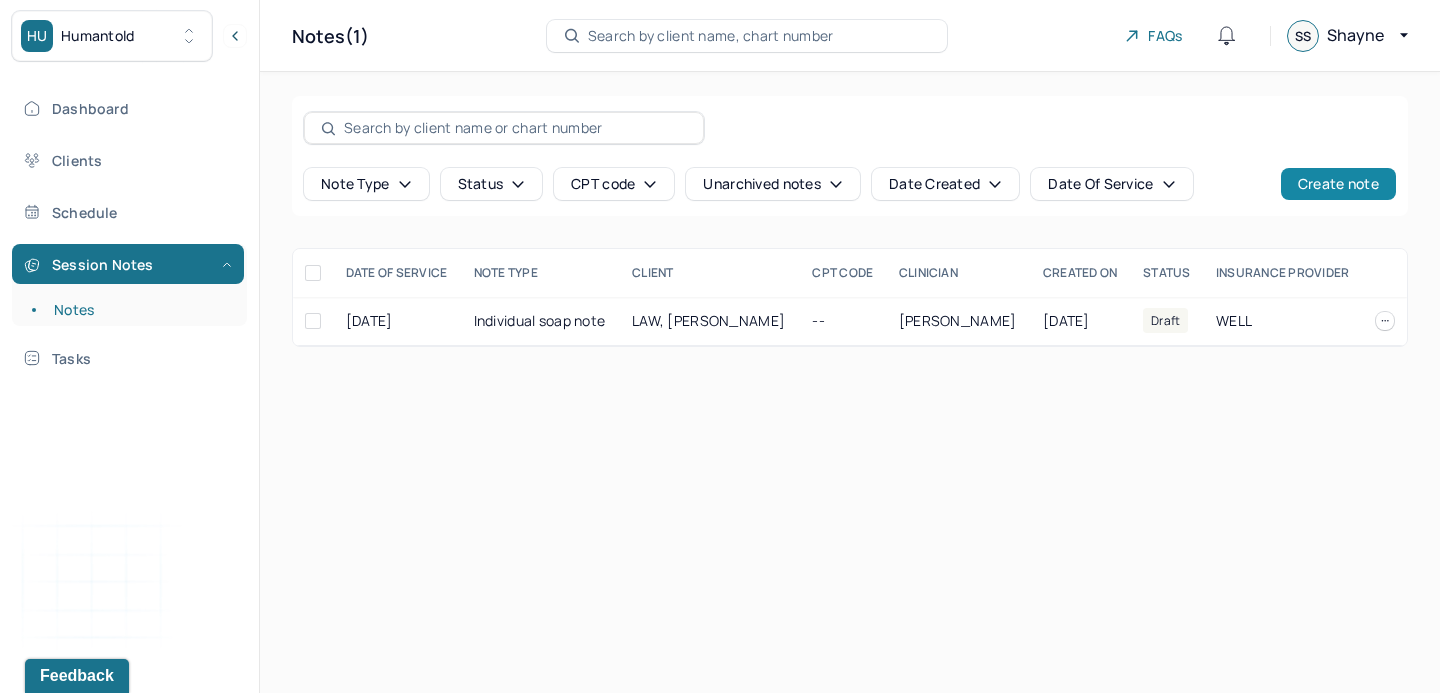 click on "Create note" at bounding box center (1338, 184) 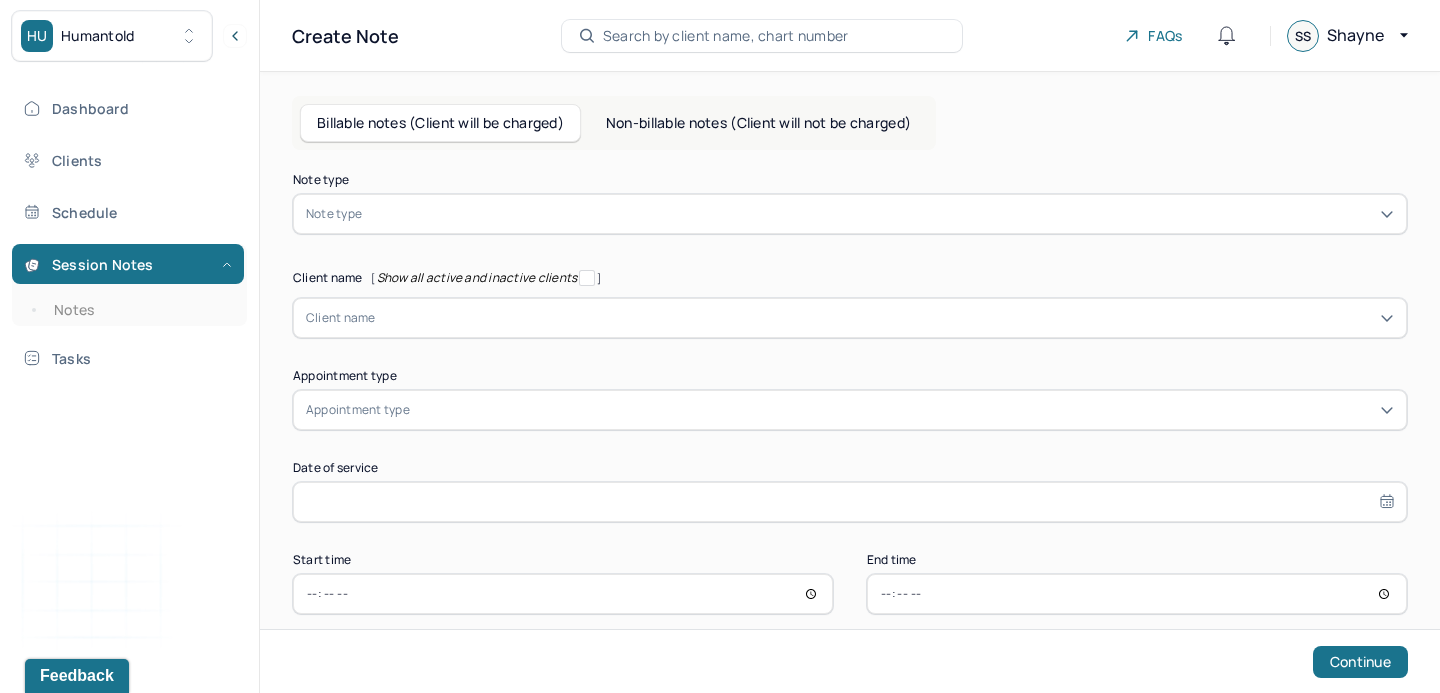 click at bounding box center (880, 214) 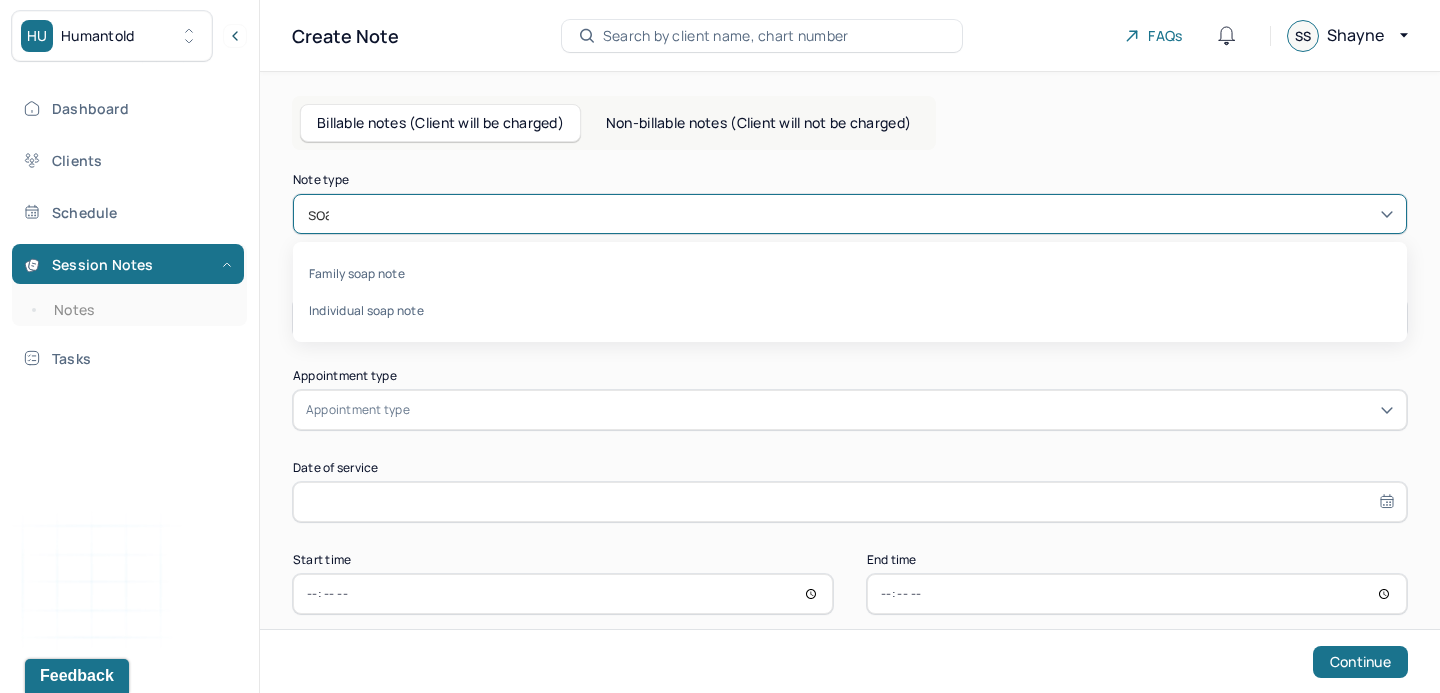 type on "soap" 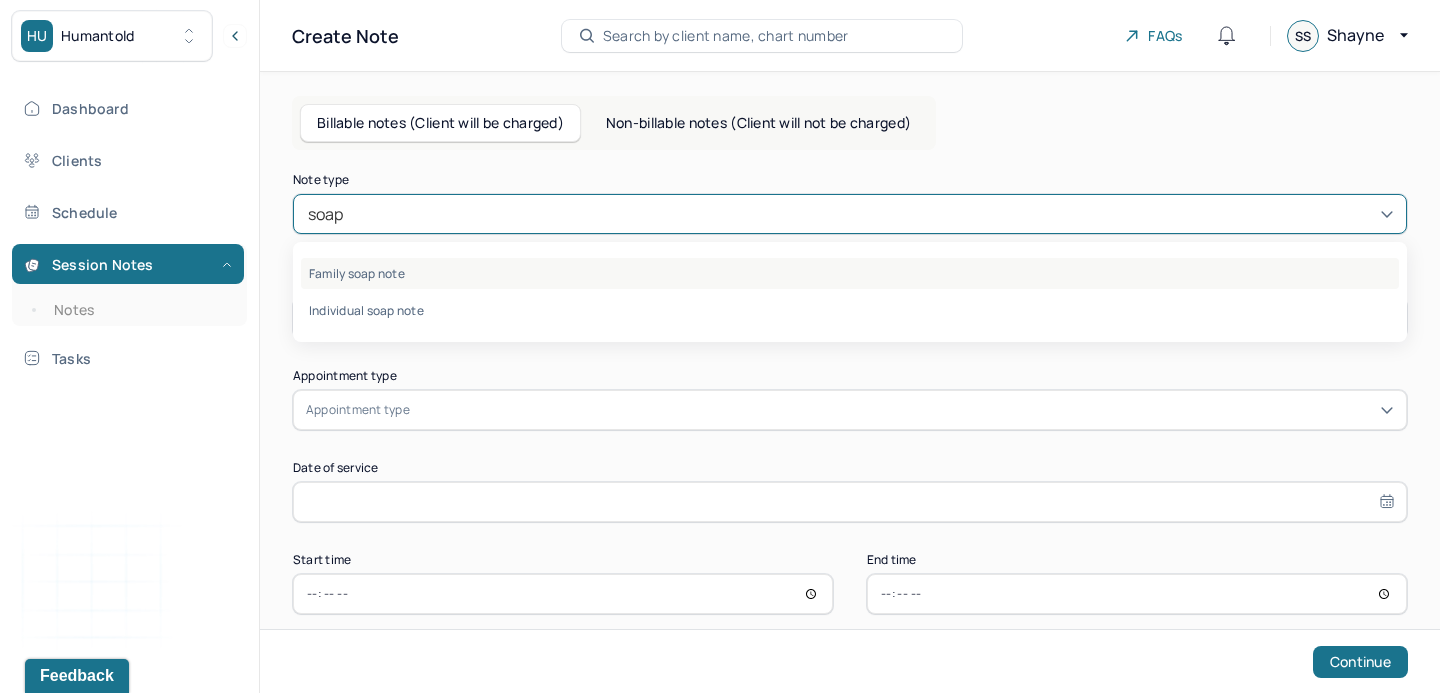 click on "Family soap note" at bounding box center [850, 273] 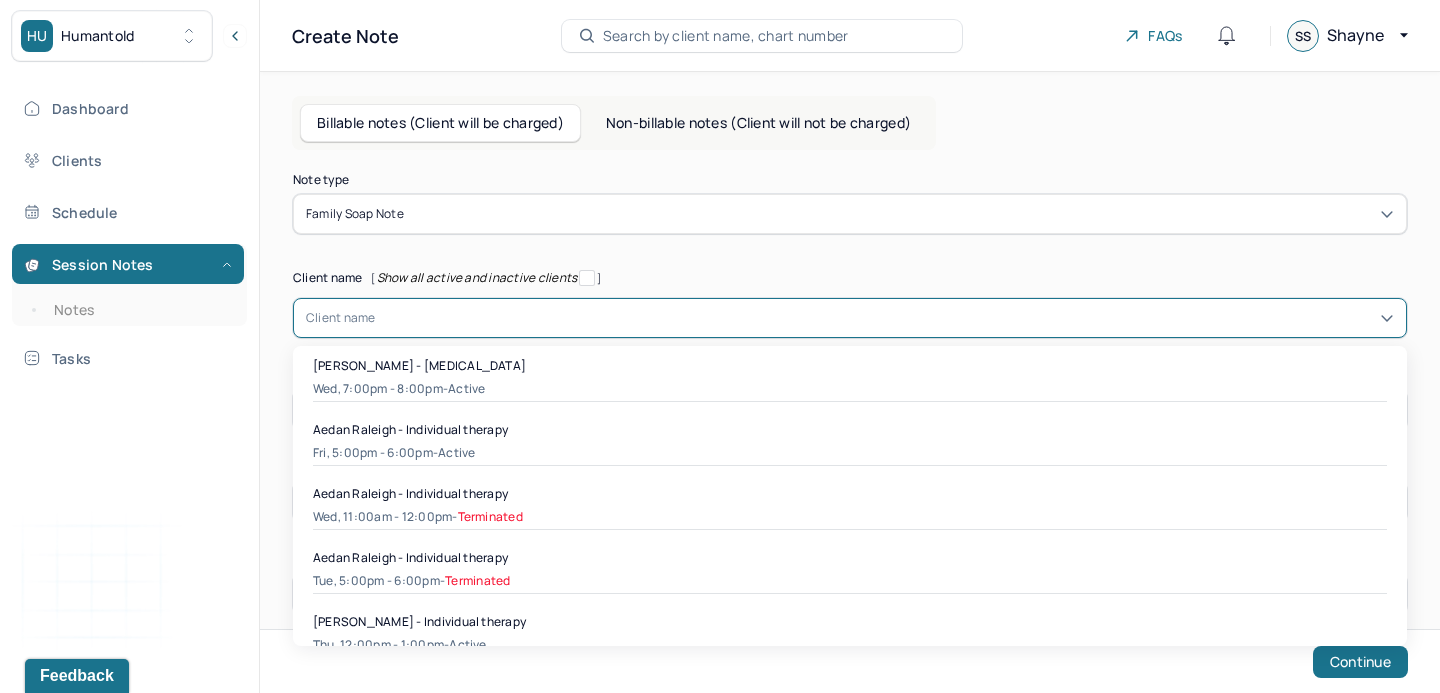 click at bounding box center [885, 318] 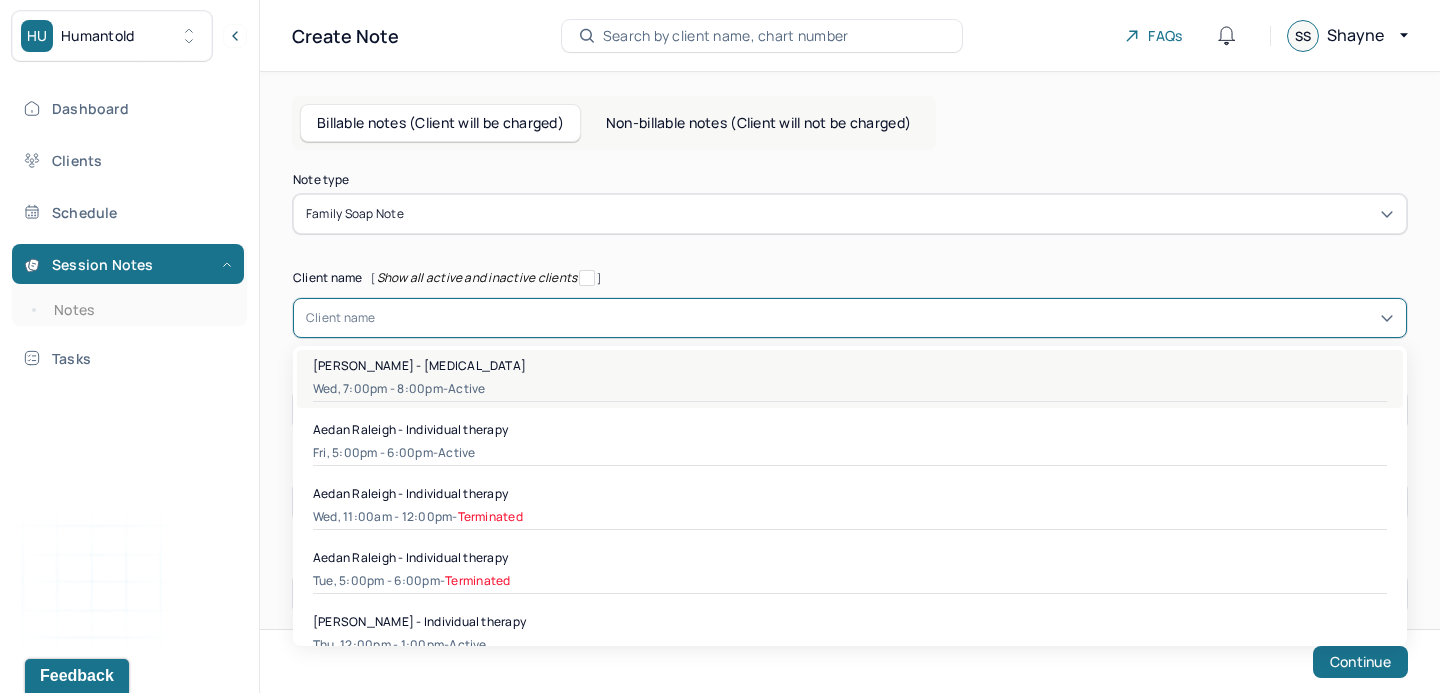 click on "Wed, 7:00pm - 8:00pm  -  active" at bounding box center [850, 389] 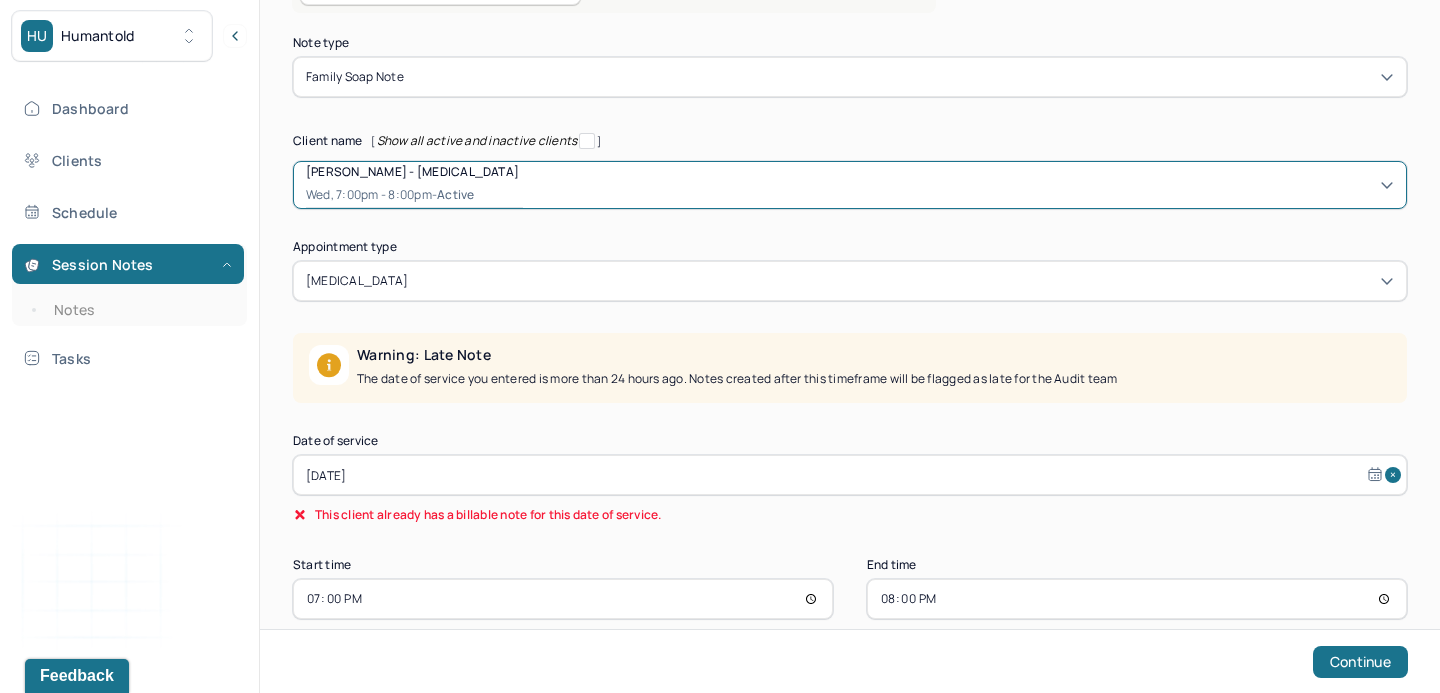 scroll, scrollTop: 139, scrollLeft: 0, axis: vertical 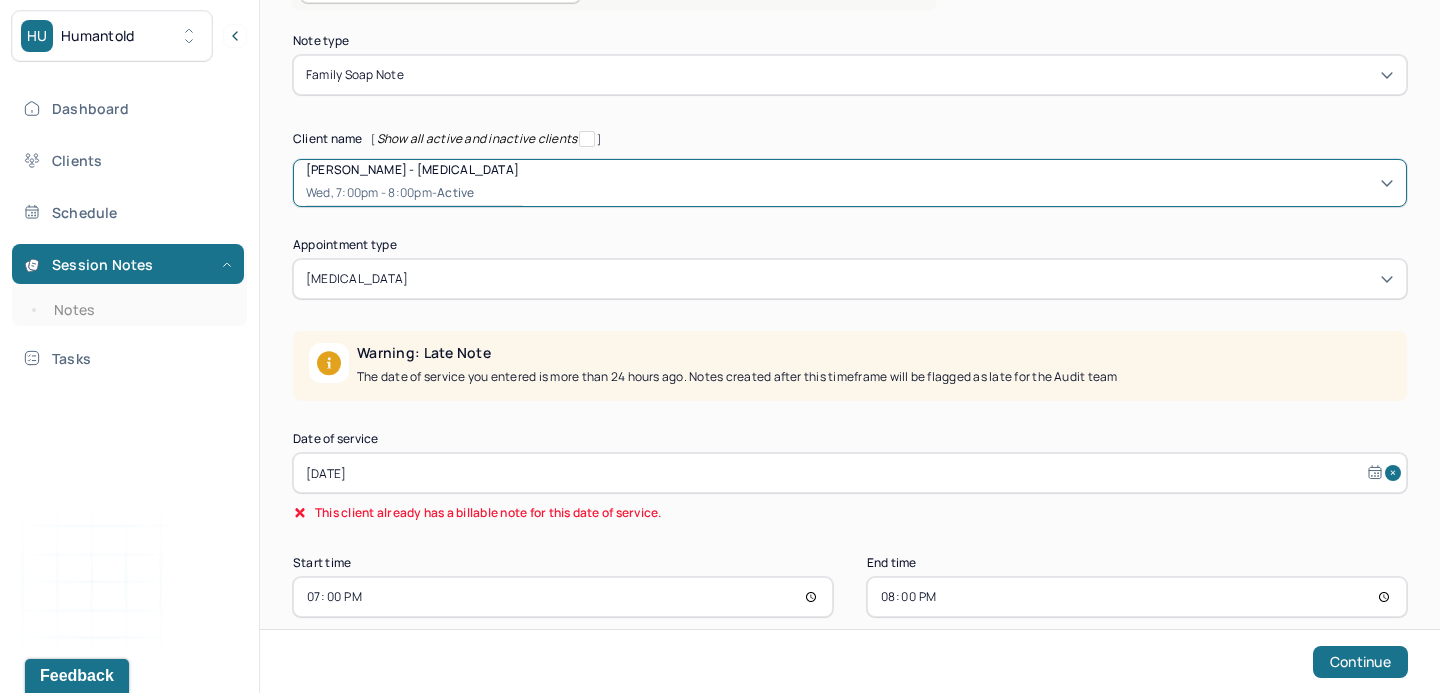 select on "6" 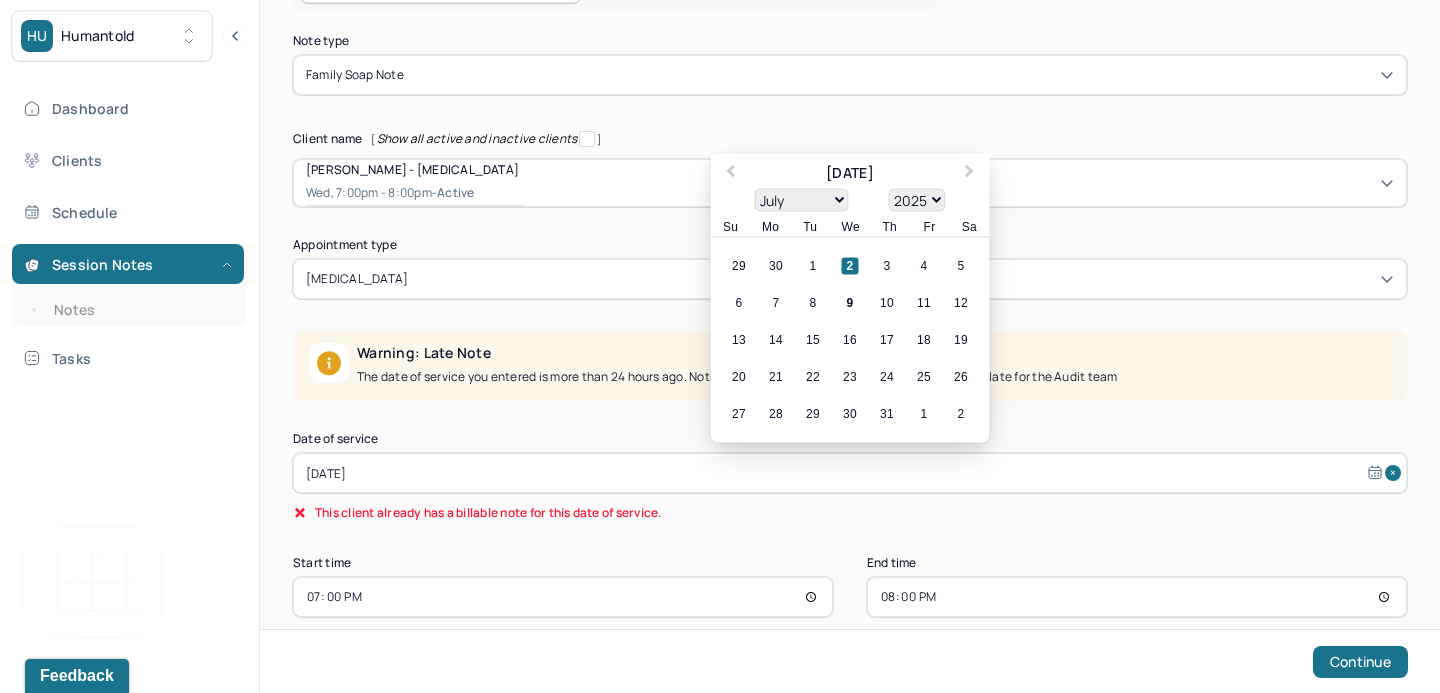 click on "[DATE]" at bounding box center [850, 473] 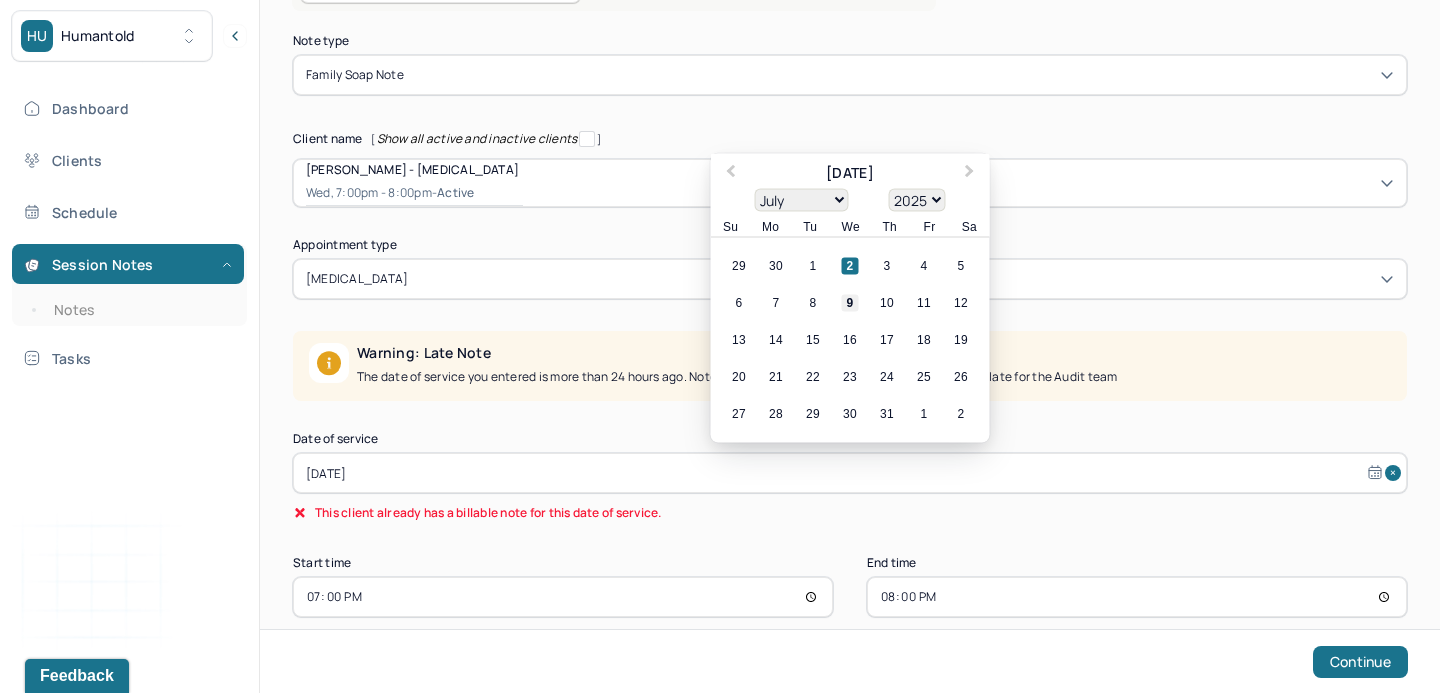 click on "9" at bounding box center (850, 303) 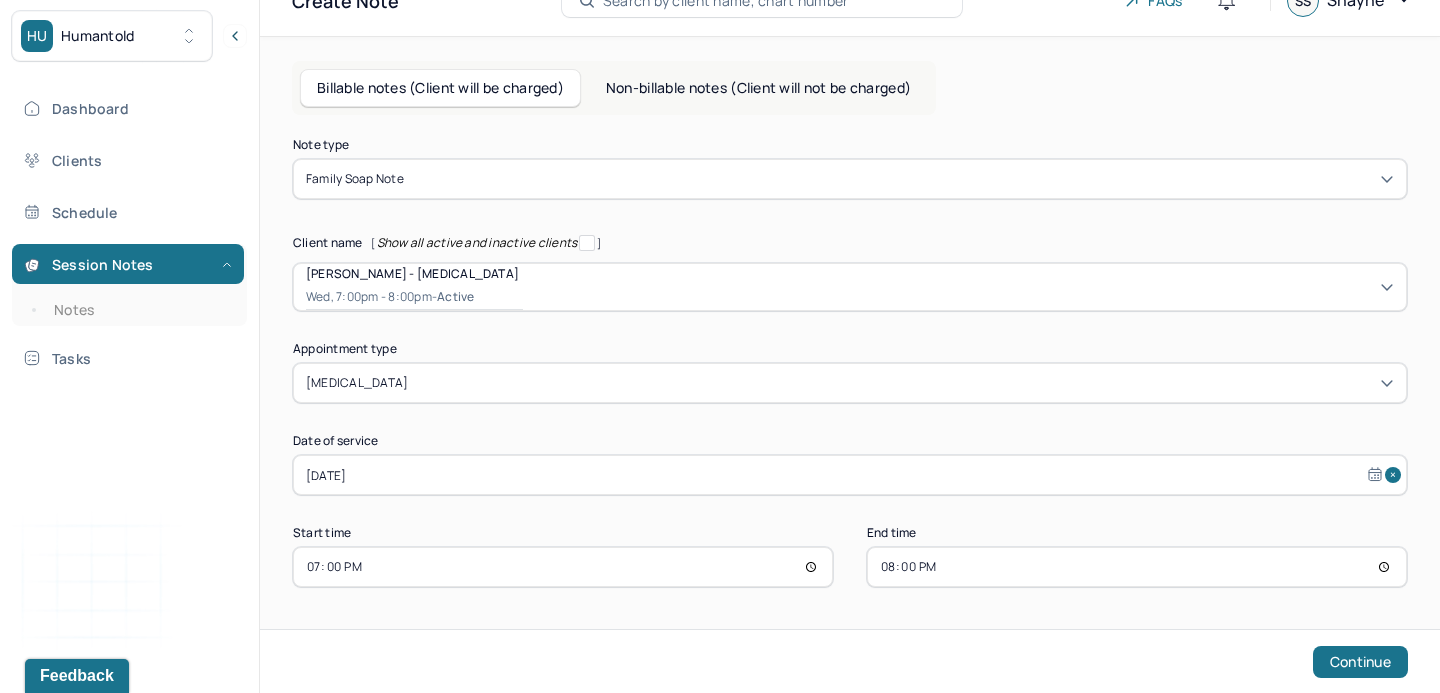 scroll, scrollTop: 34, scrollLeft: 0, axis: vertical 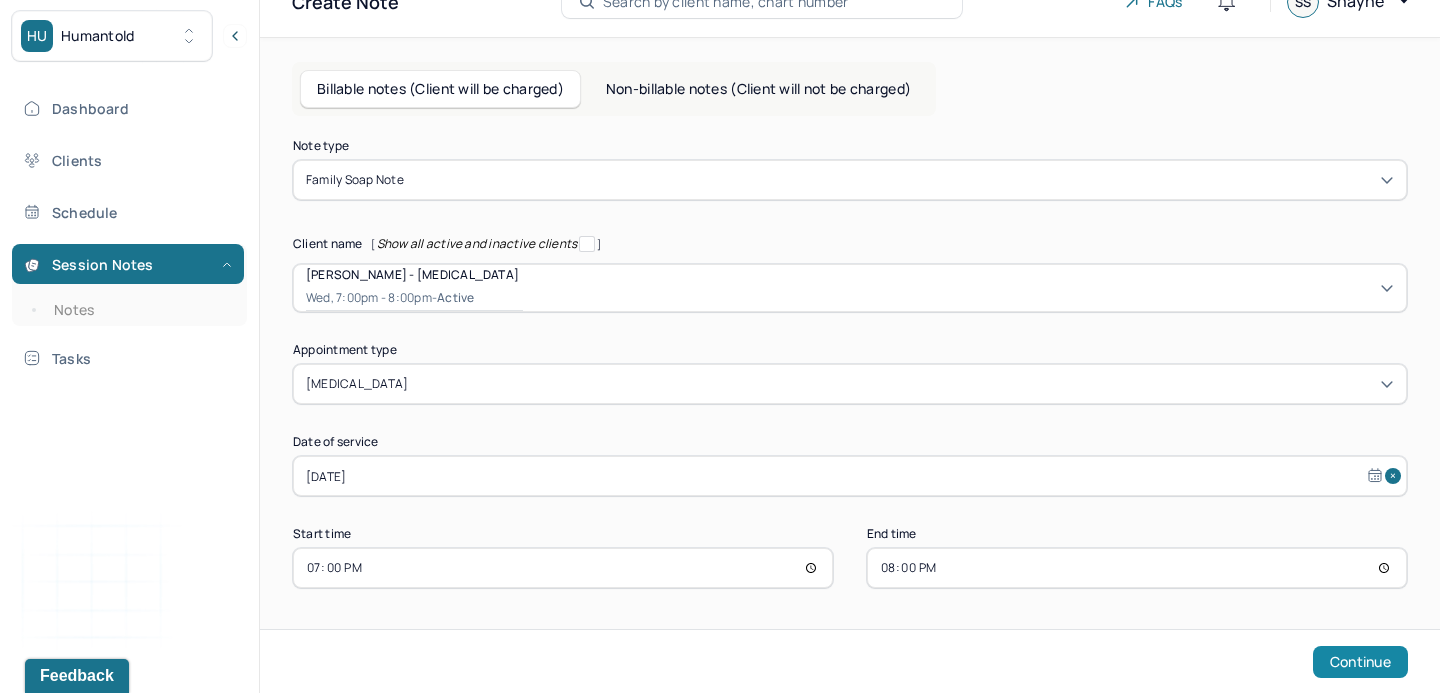 click on "Continue" at bounding box center (1360, 662) 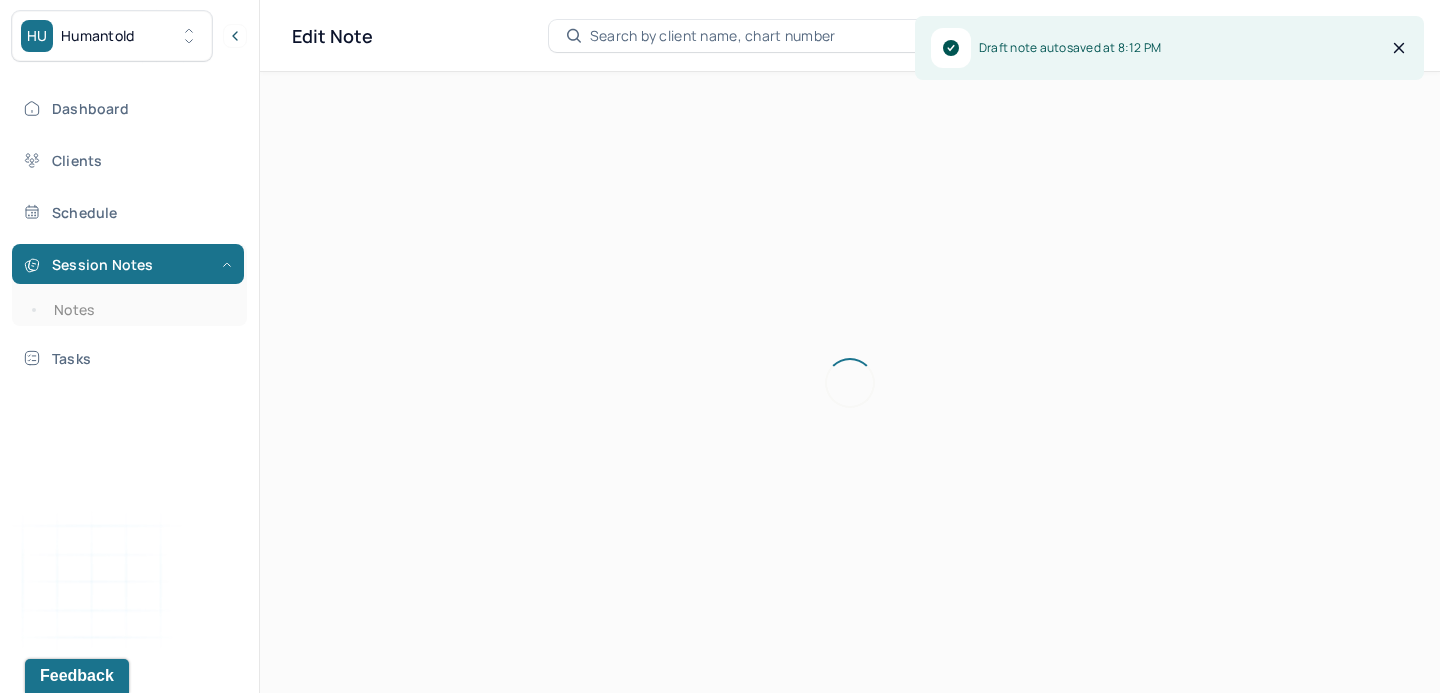 scroll, scrollTop: 0, scrollLeft: 0, axis: both 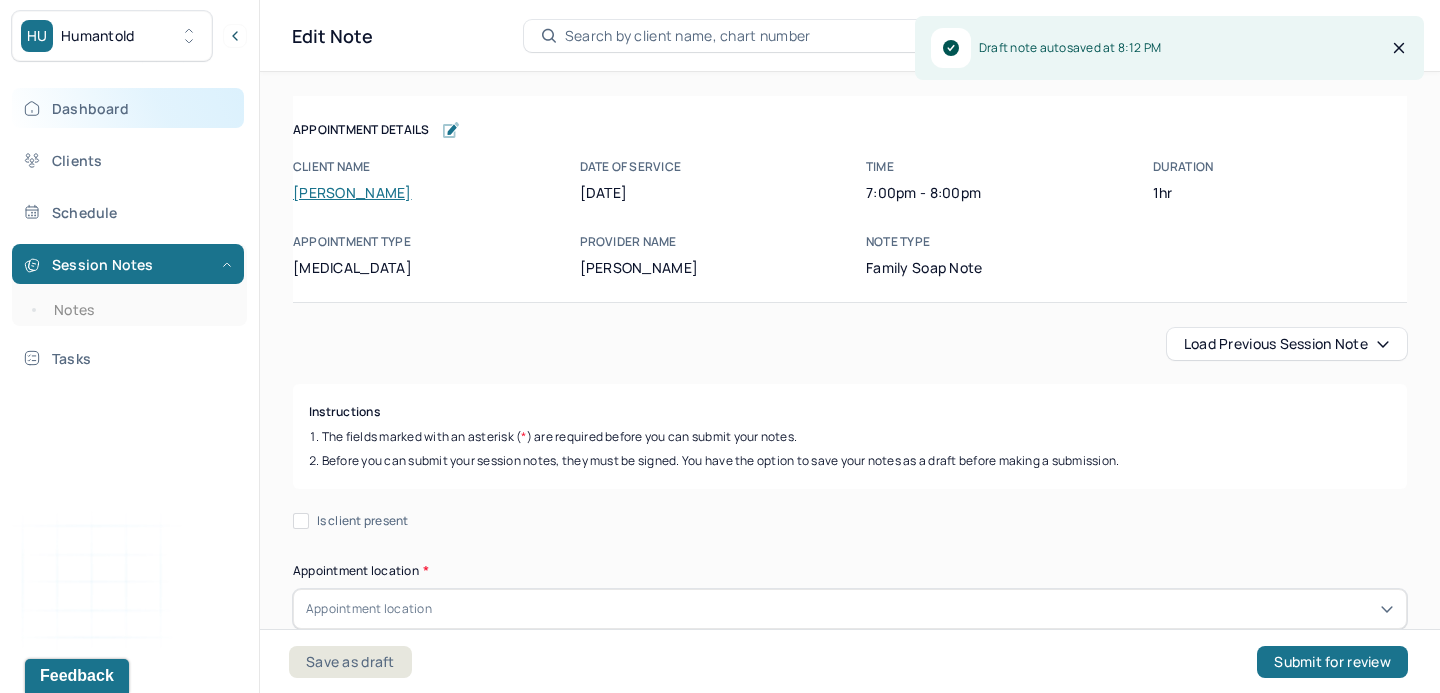 click on "Dashboard" at bounding box center [128, 108] 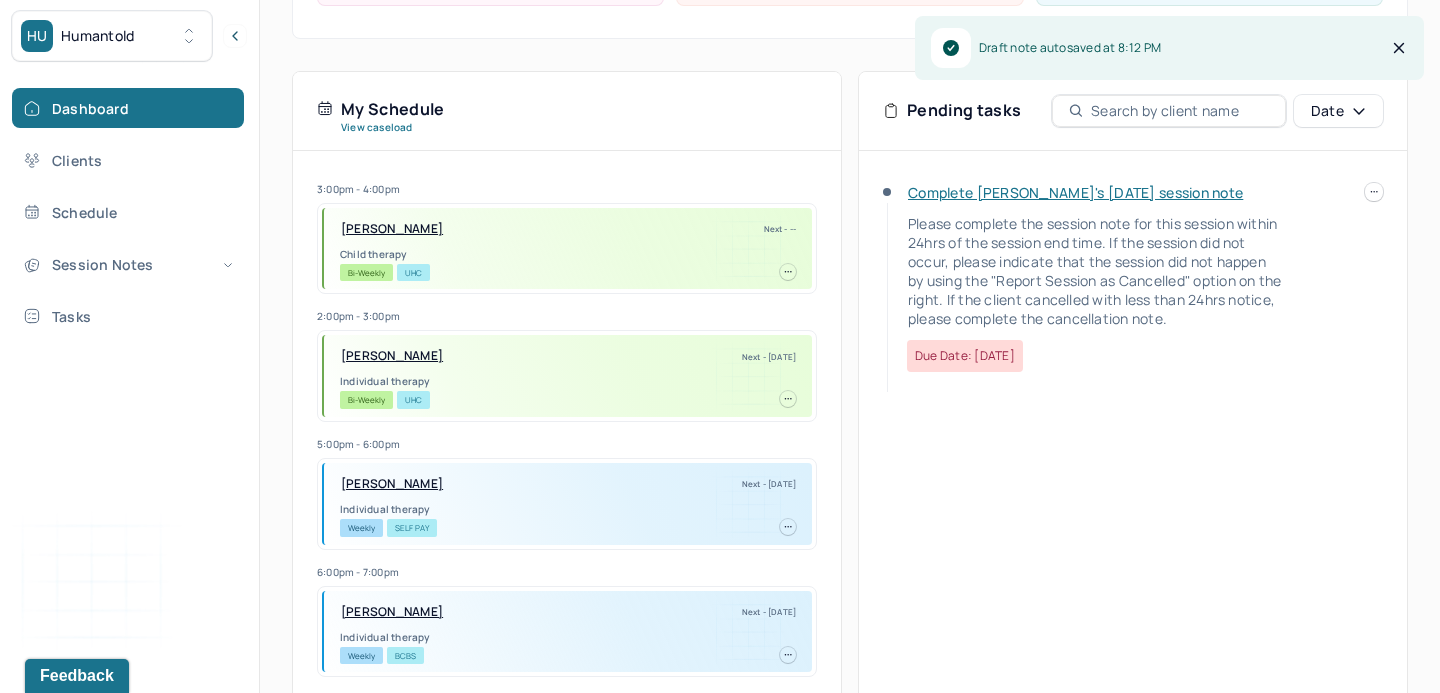 scroll, scrollTop: 363, scrollLeft: 0, axis: vertical 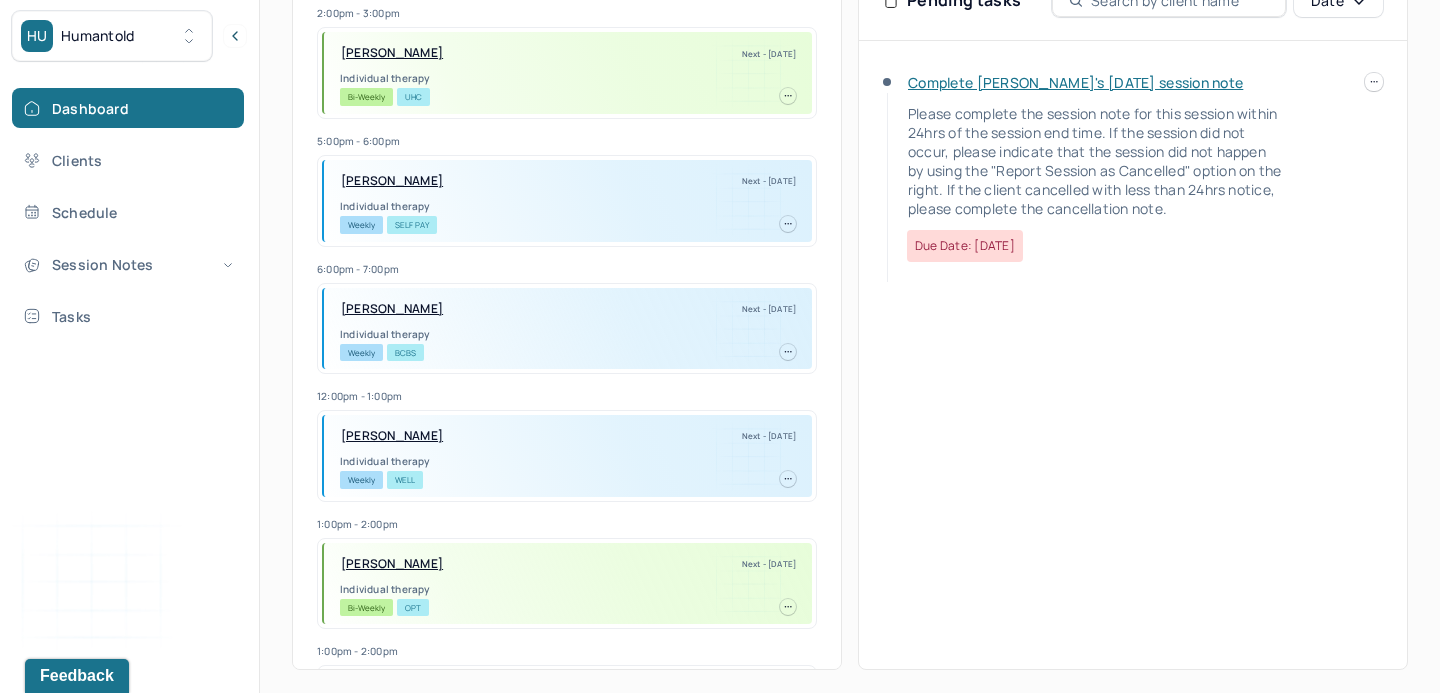 click on "[PERSON_NAME]" at bounding box center [392, 181] 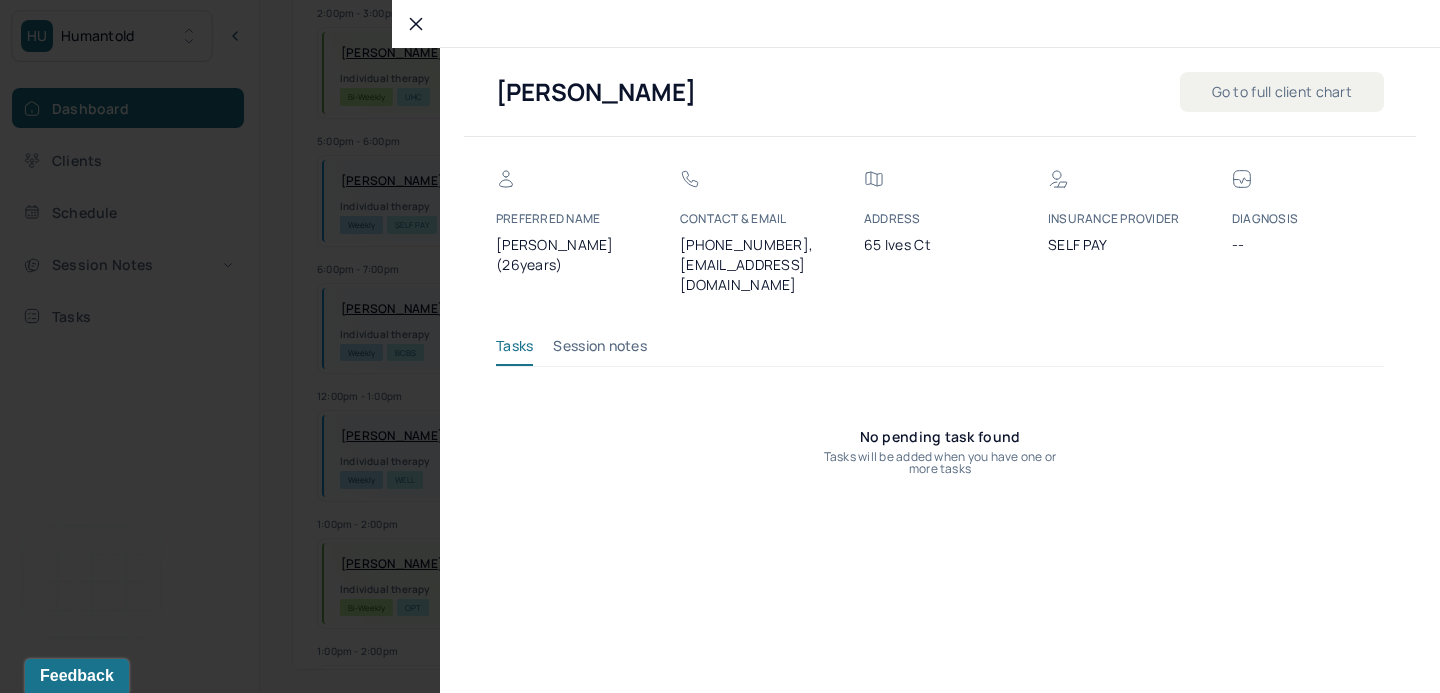 click on "Go to full client chart" at bounding box center (1282, 92) 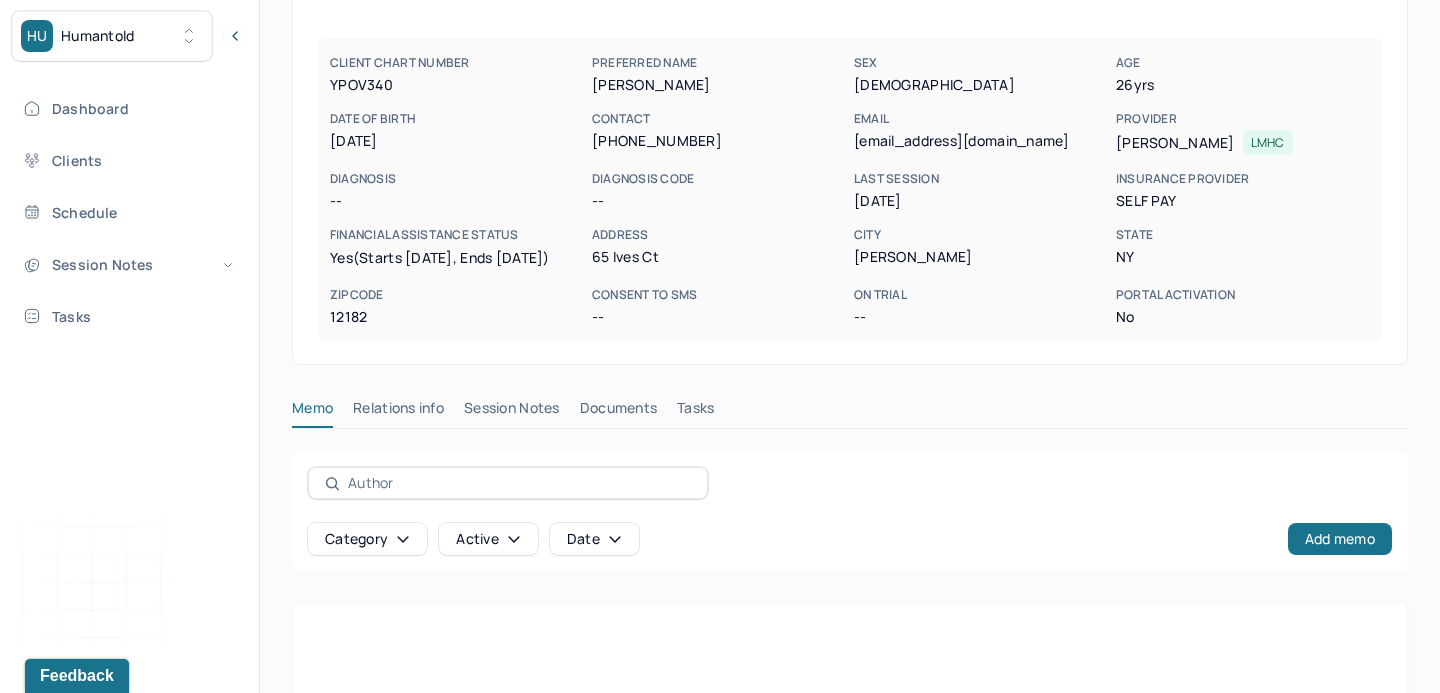 scroll, scrollTop: 388, scrollLeft: 0, axis: vertical 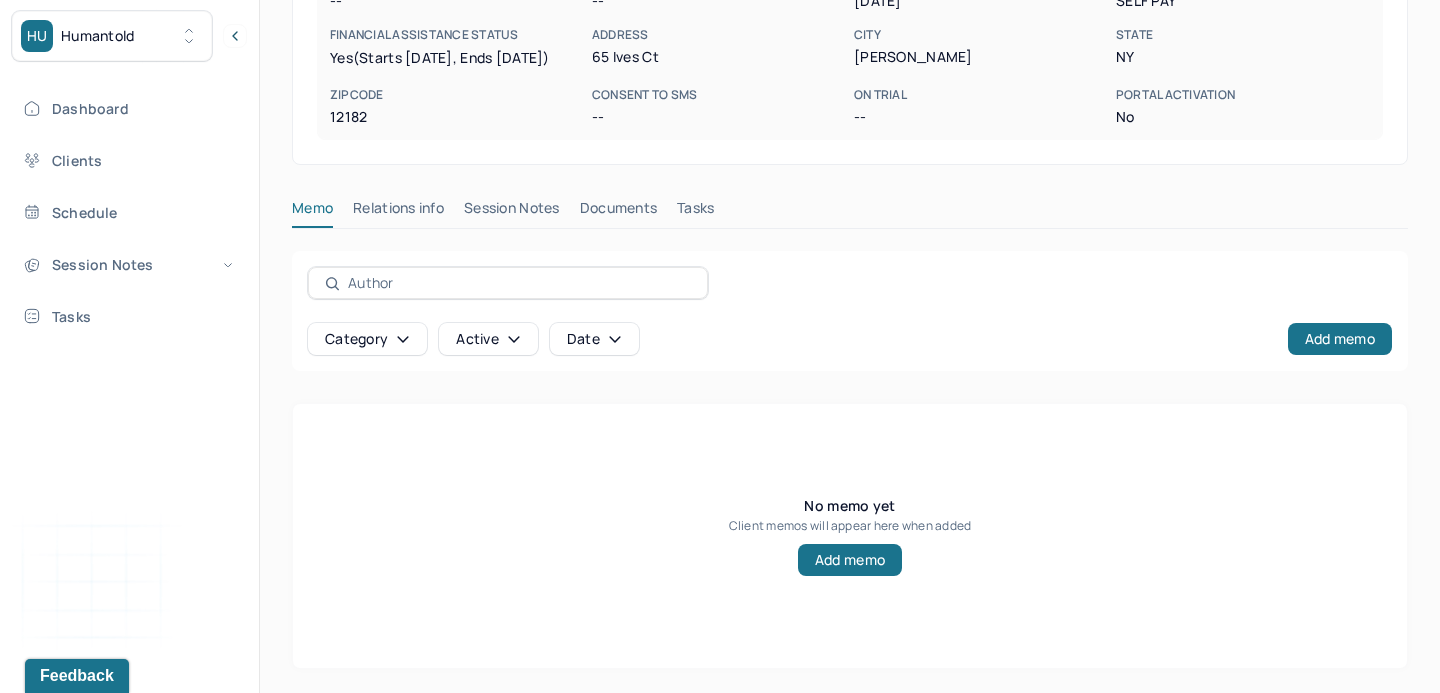 click on "Relations info" at bounding box center (398, 212) 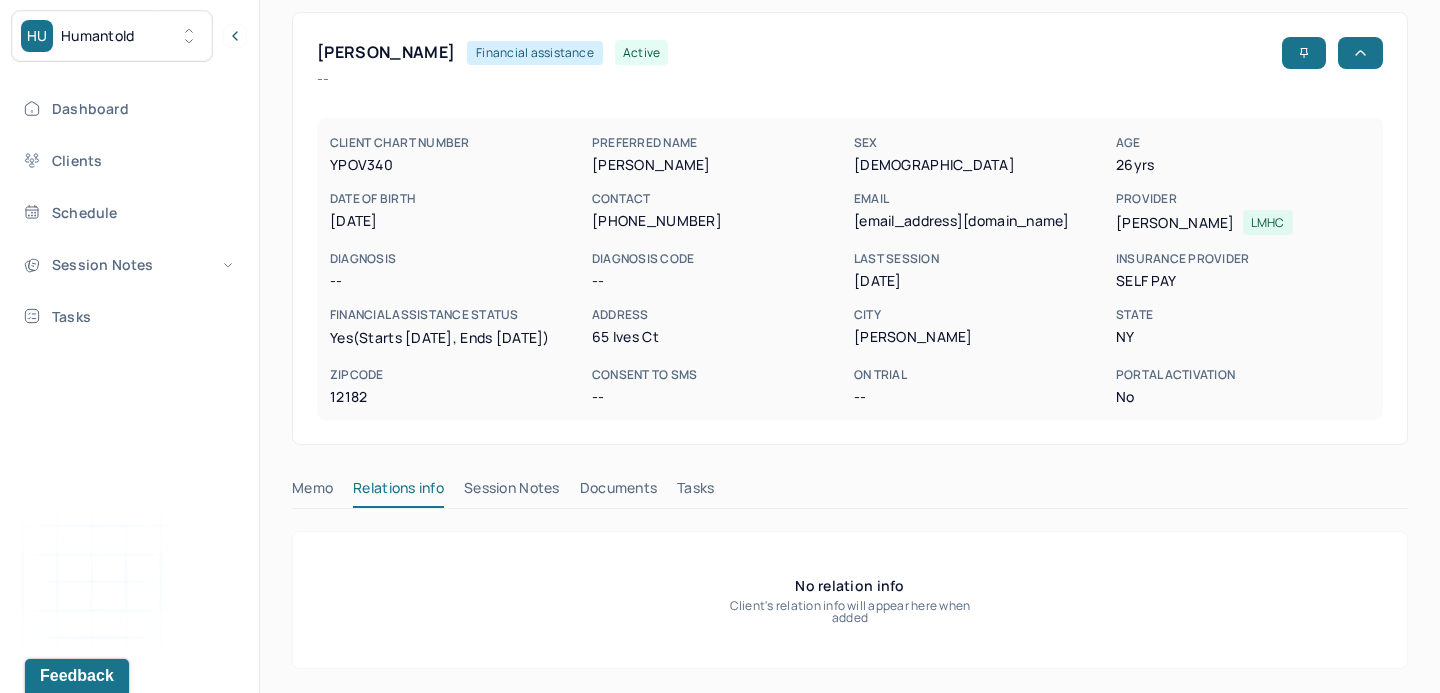 click on "Session Notes" at bounding box center (512, 492) 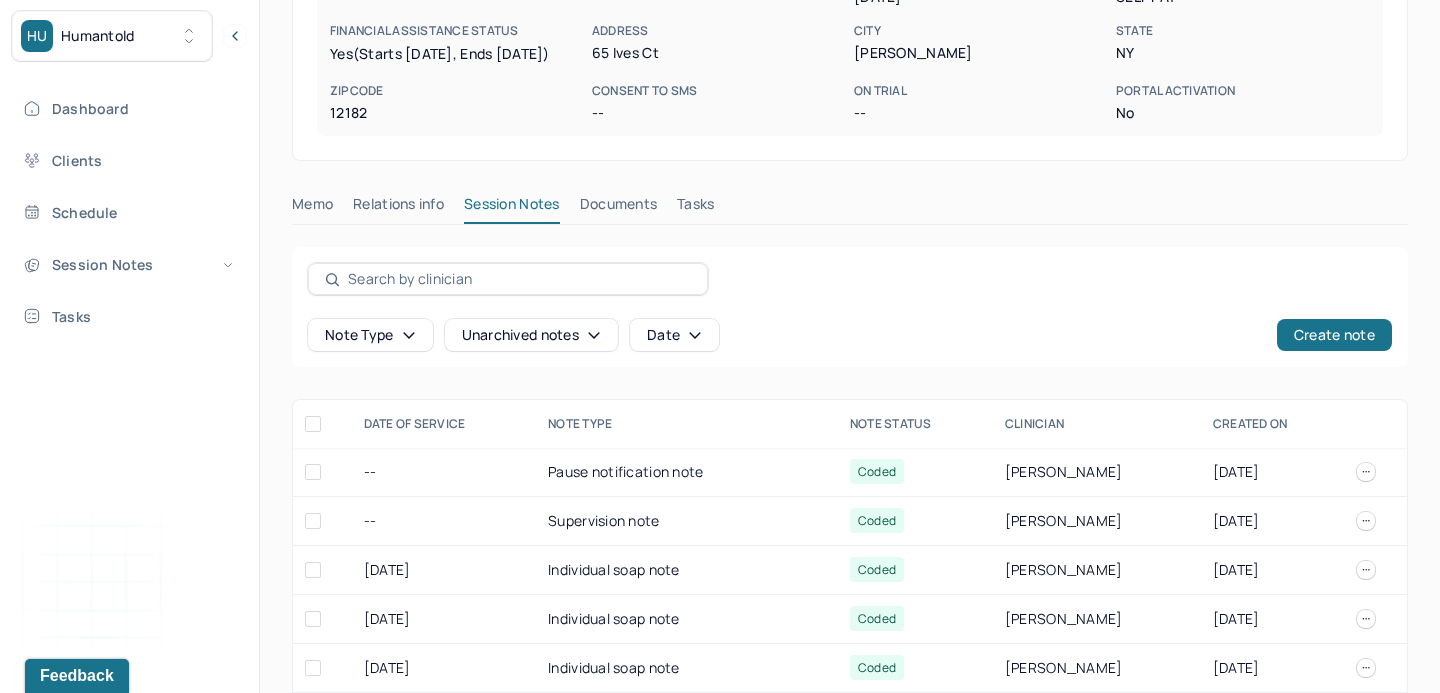 scroll, scrollTop: 384, scrollLeft: 0, axis: vertical 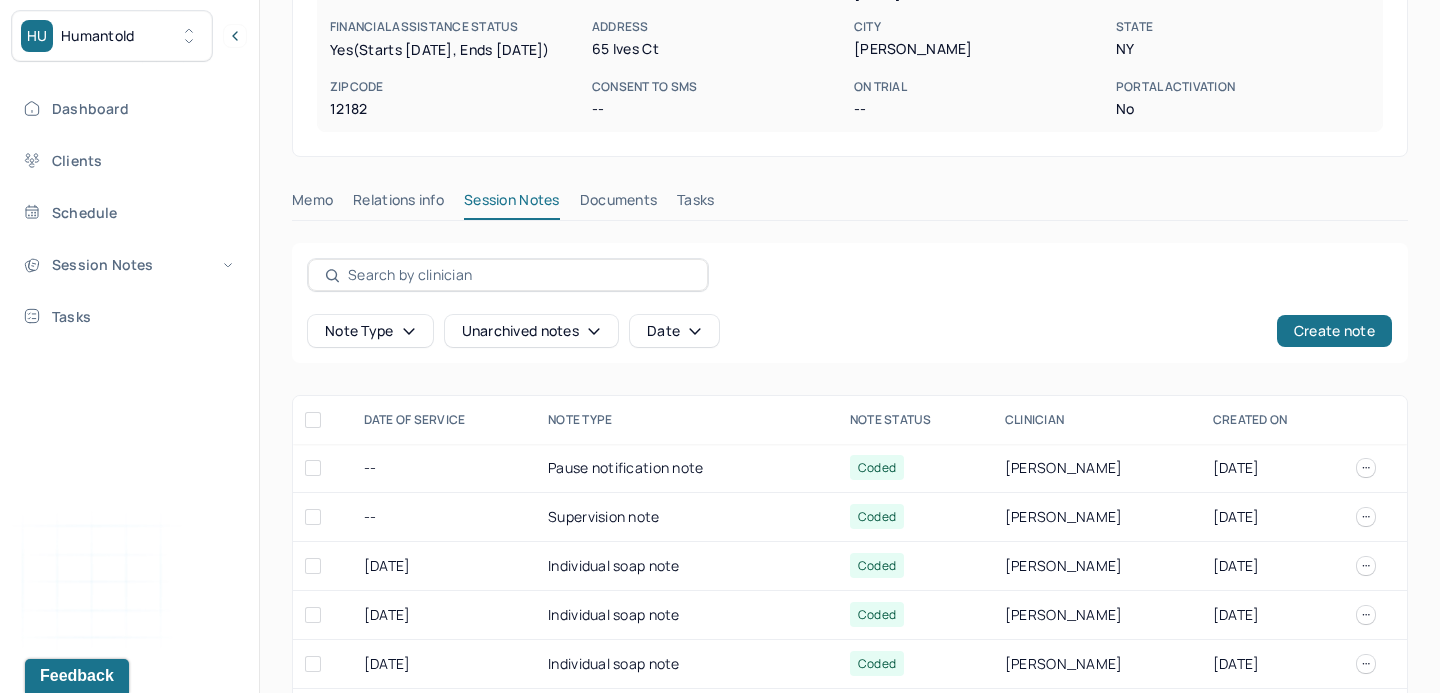 click on "Documents" at bounding box center (619, 204) 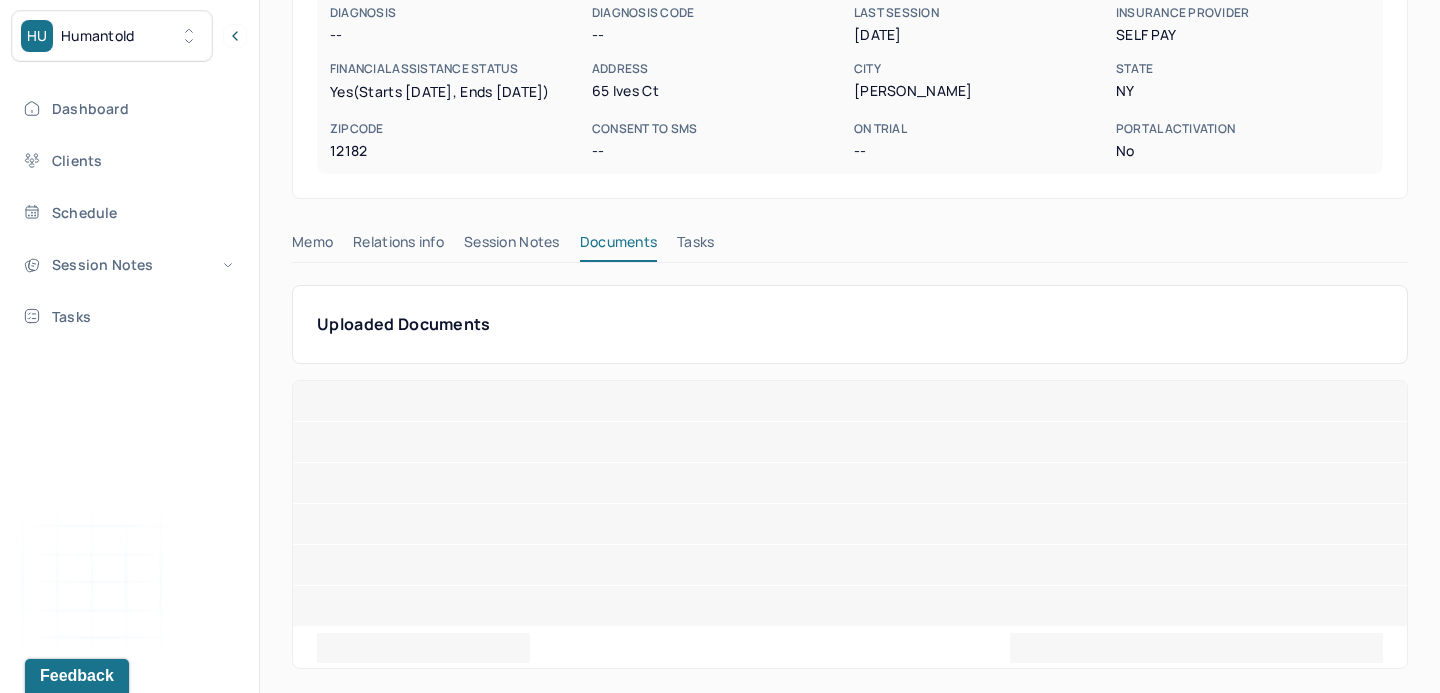 scroll, scrollTop: 172, scrollLeft: 0, axis: vertical 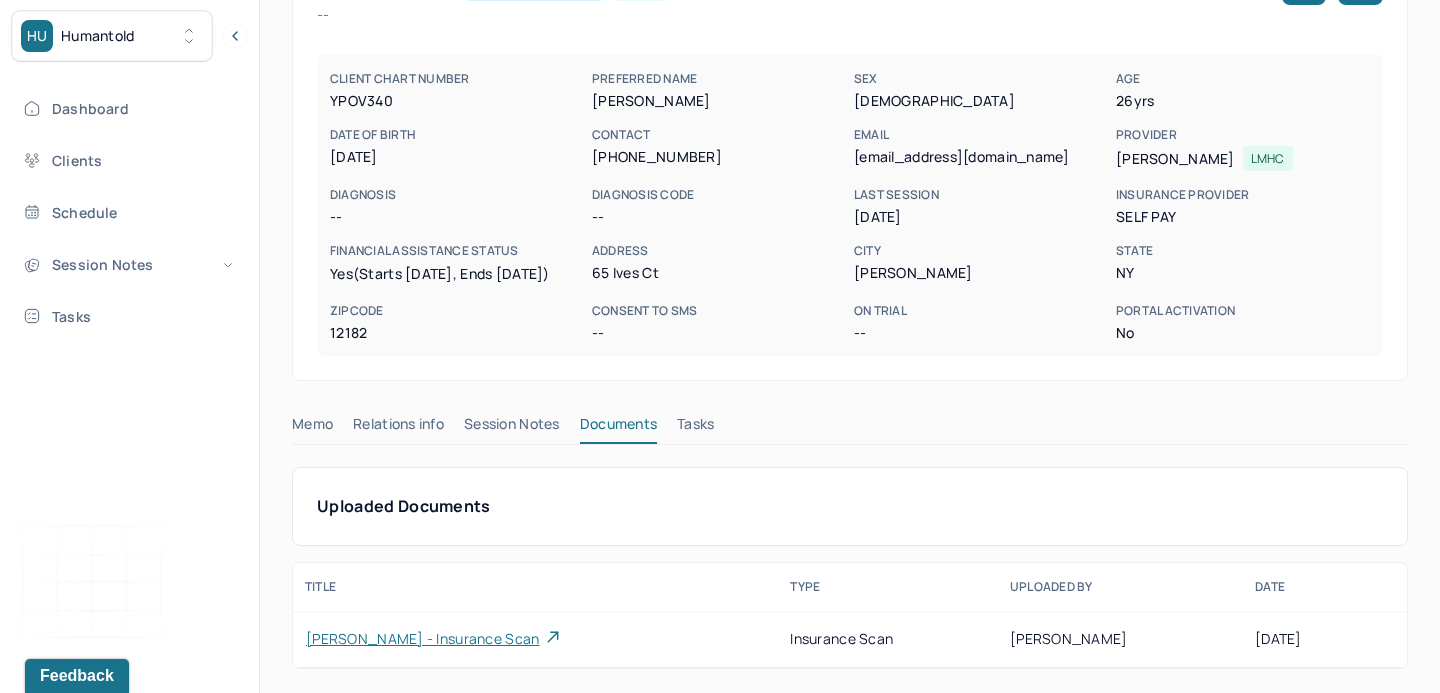 click on "[PERSON_NAME] - insurance scan" at bounding box center (422, 639) 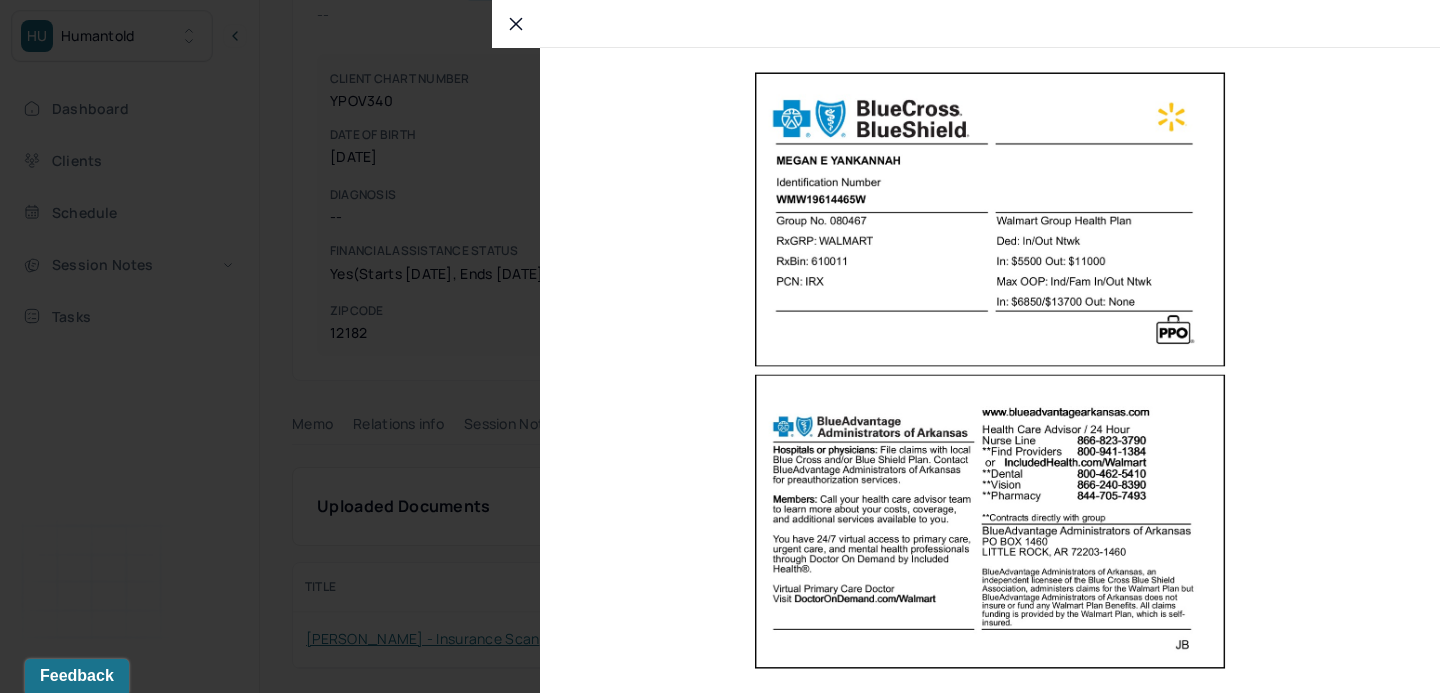click 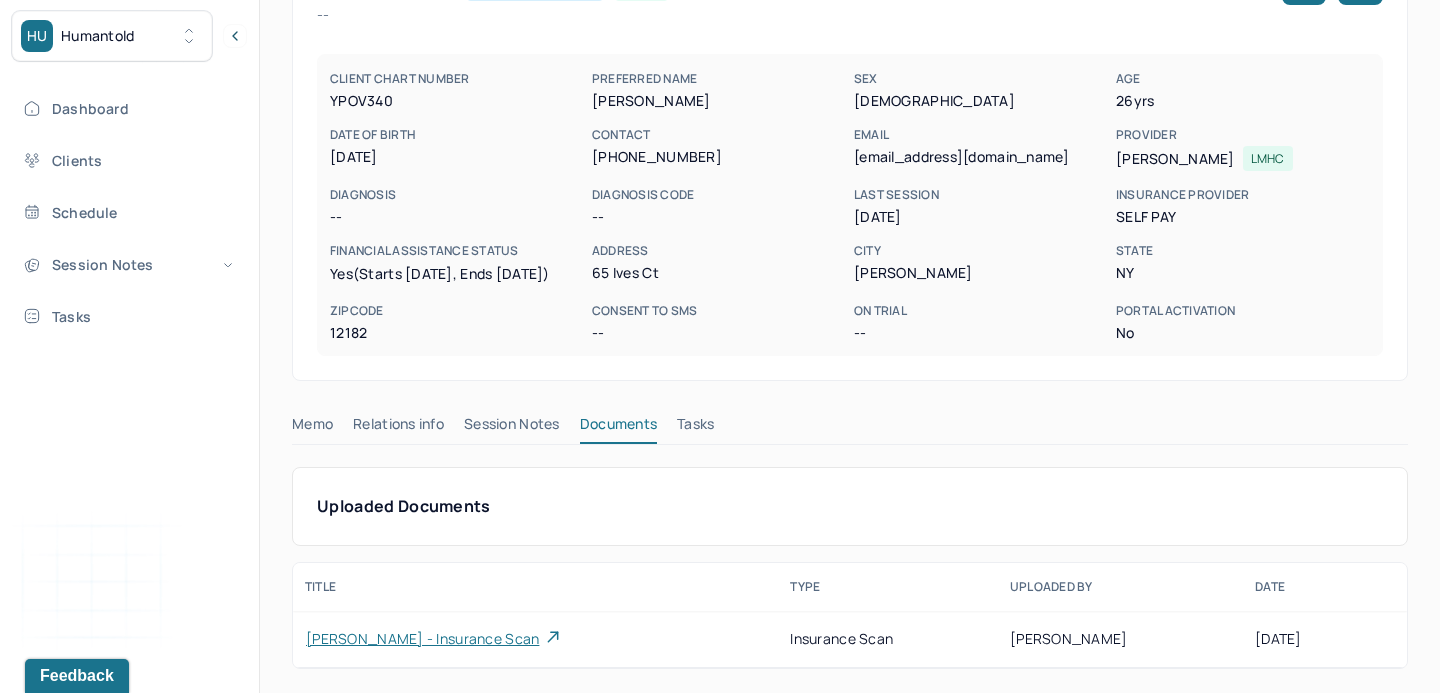click on "[PERSON_NAME]   Financial assistance   active         -- CLIENT CHART NUMBER YPOV340 PREFERRED NAME [PERSON_NAME] SEX [DEMOGRAPHIC_DATA] AGE [DEMOGRAPHIC_DATA]  yrs DATE OF BIRTH [DEMOGRAPHIC_DATA]  CONTACT [PHONE_NUMBER] EMAIL [EMAIL_ADDRESS][DOMAIN_NAME] PROVIDER [PERSON_NAME] LMHC DIAGNOSIS -- DIAGNOSIS CODE -- LAST SESSION [DATE] insurance provider Self Pay FINANCIAL ASSISTANCE STATUS yes (Starts [DATE], Ends [DATE]) Address [STREET_ADDRESS][US_STATE] Zipcode 12182 Consent to Sms -- On Trial -- Portal Activation No   Memo     Relations info     Session Notes     Documents     Tasks   Uploaded Documents UPLOADED DOCUMENTS TITLE TYPE UPLOADED BY DATE    [PERSON_NAME] - insurance scan   insurance scan [PERSON_NAME]  [DATE]     [PERSON_NAME] - insurance scan   Type: Insurance scan Date uploaded: [DATE] Uploaded by: [PERSON_NAME]" at bounding box center [850, 308] 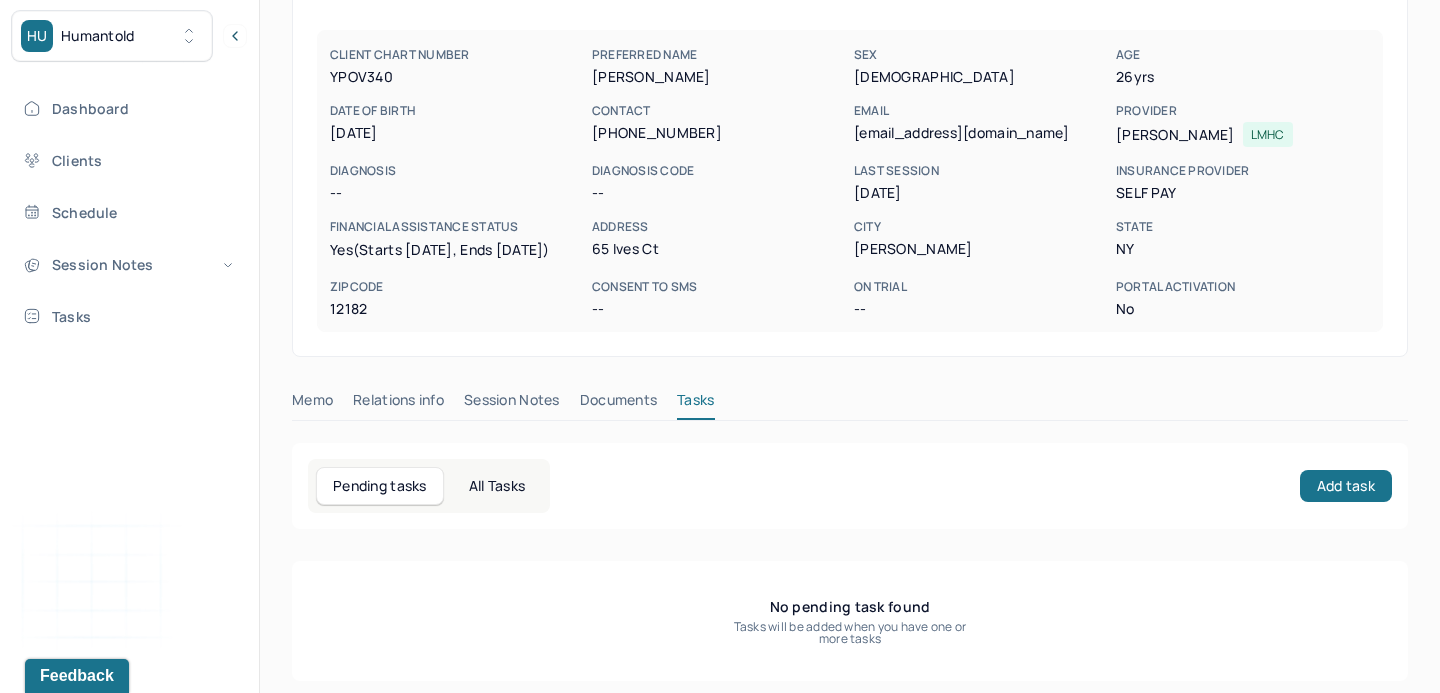 click on "Memo     Relations info     Session Notes     Documents     Tasks" at bounding box center [850, 405] 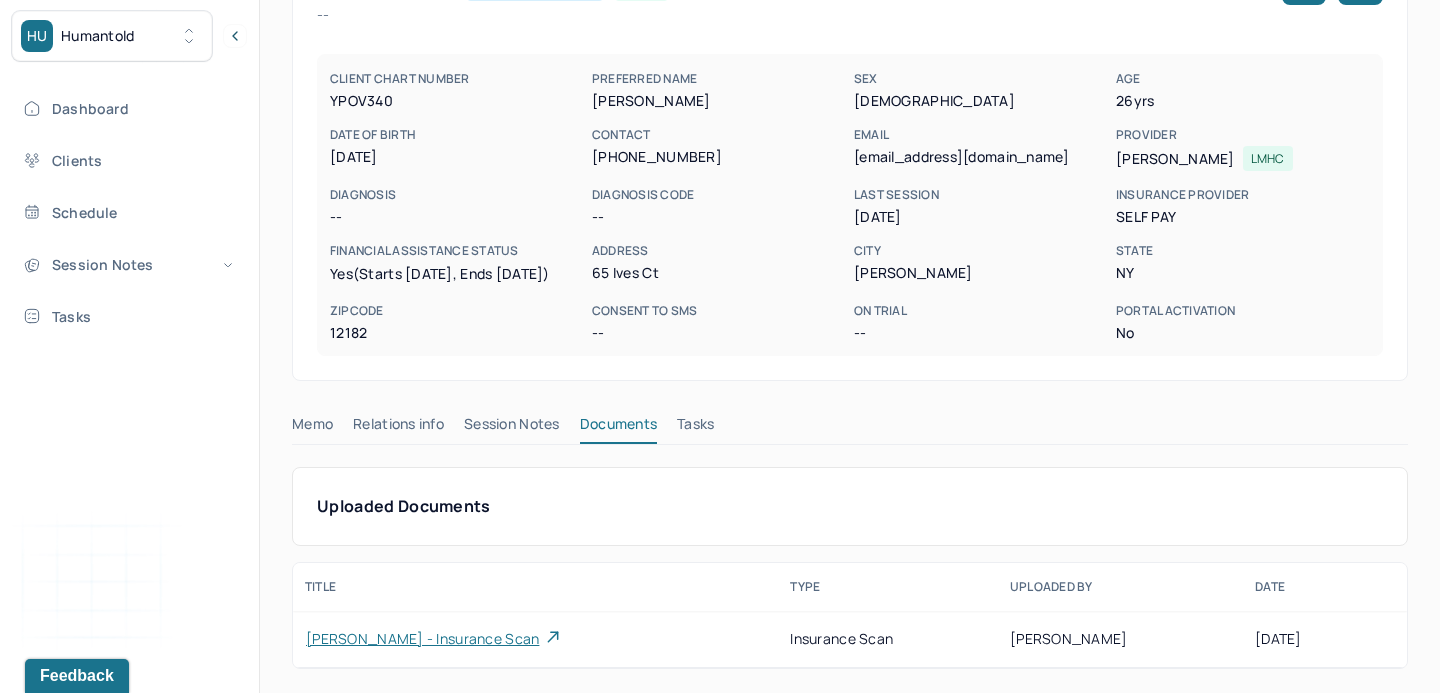 scroll, scrollTop: 0, scrollLeft: 0, axis: both 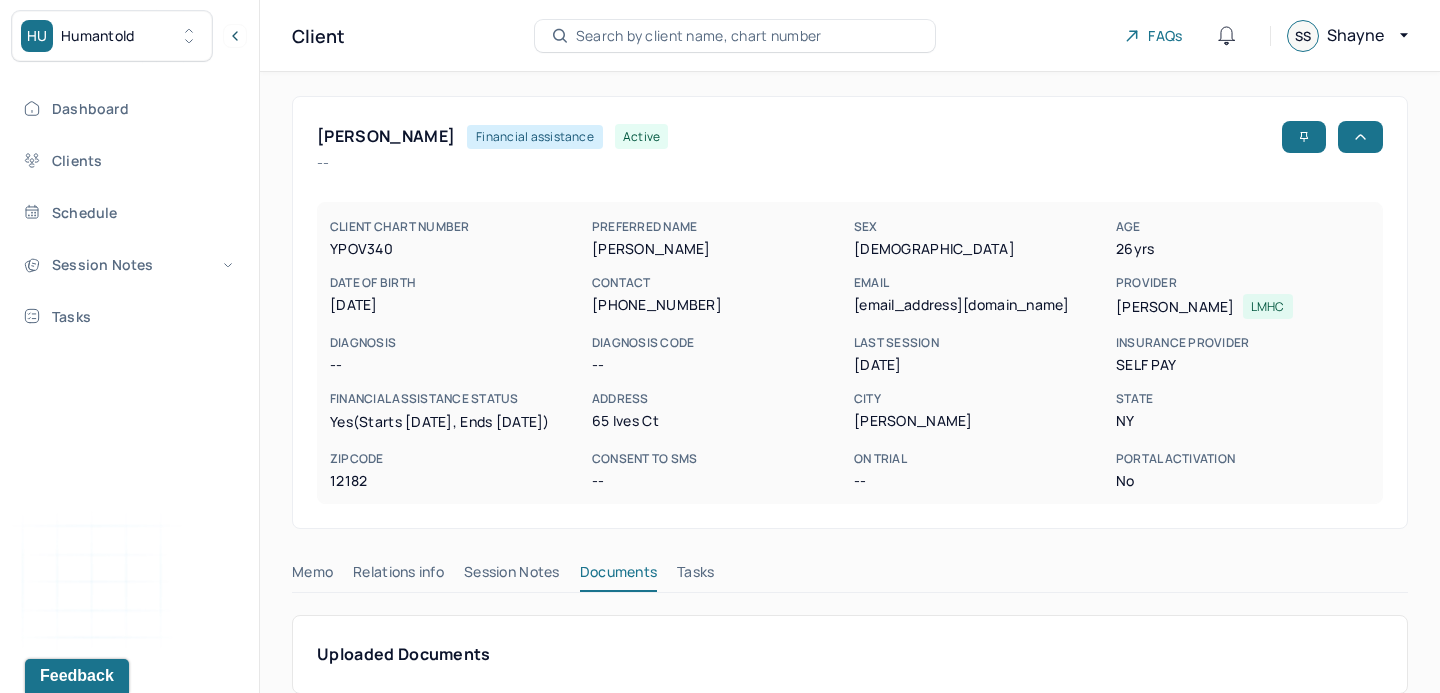 click on "Search by client name, chart number" at bounding box center [735, 36] 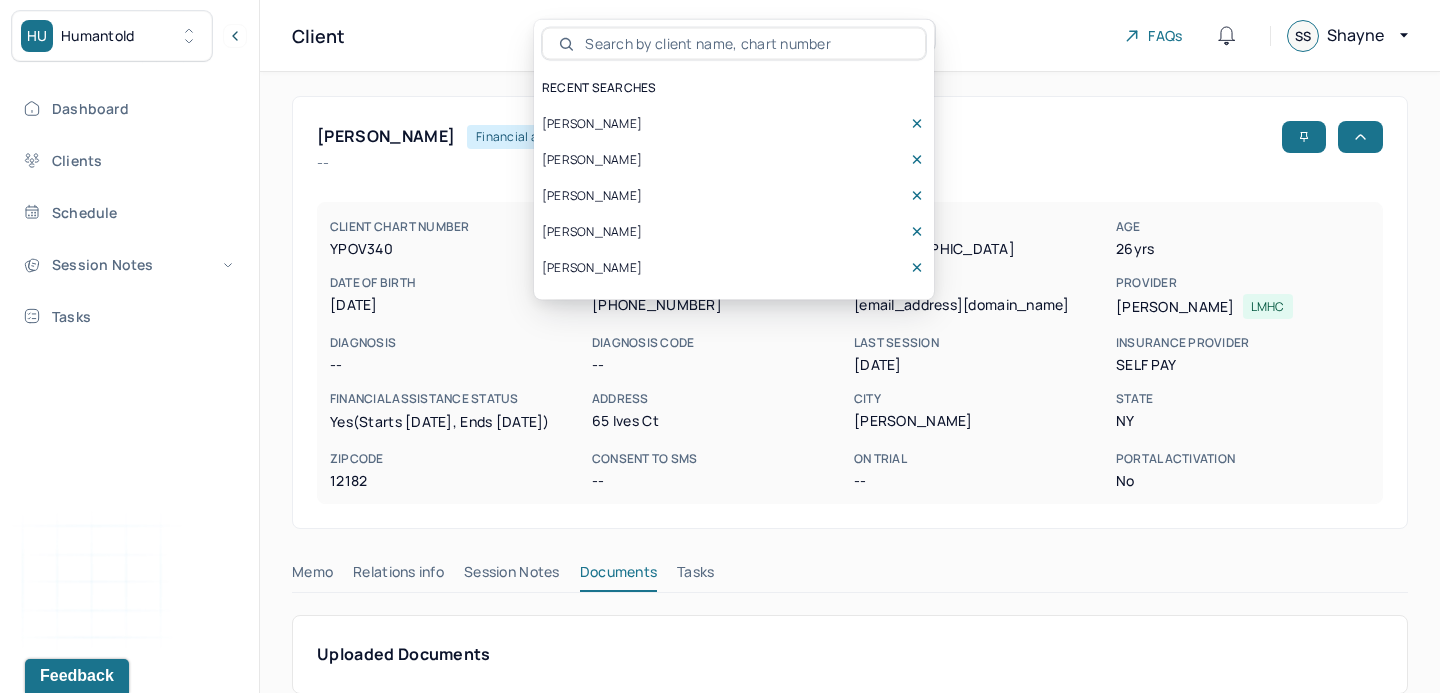 click on "[PERSON_NAME]" at bounding box center [592, 268] 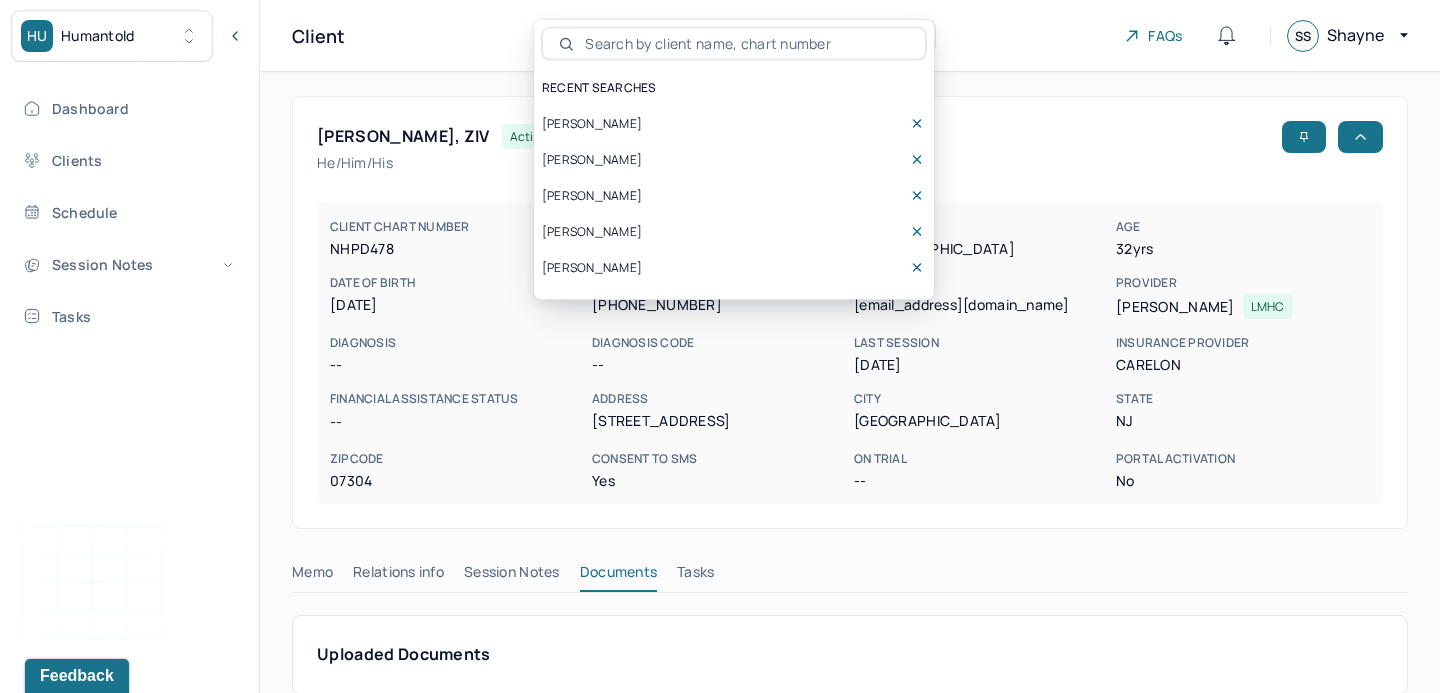 click at bounding box center [745, 44] 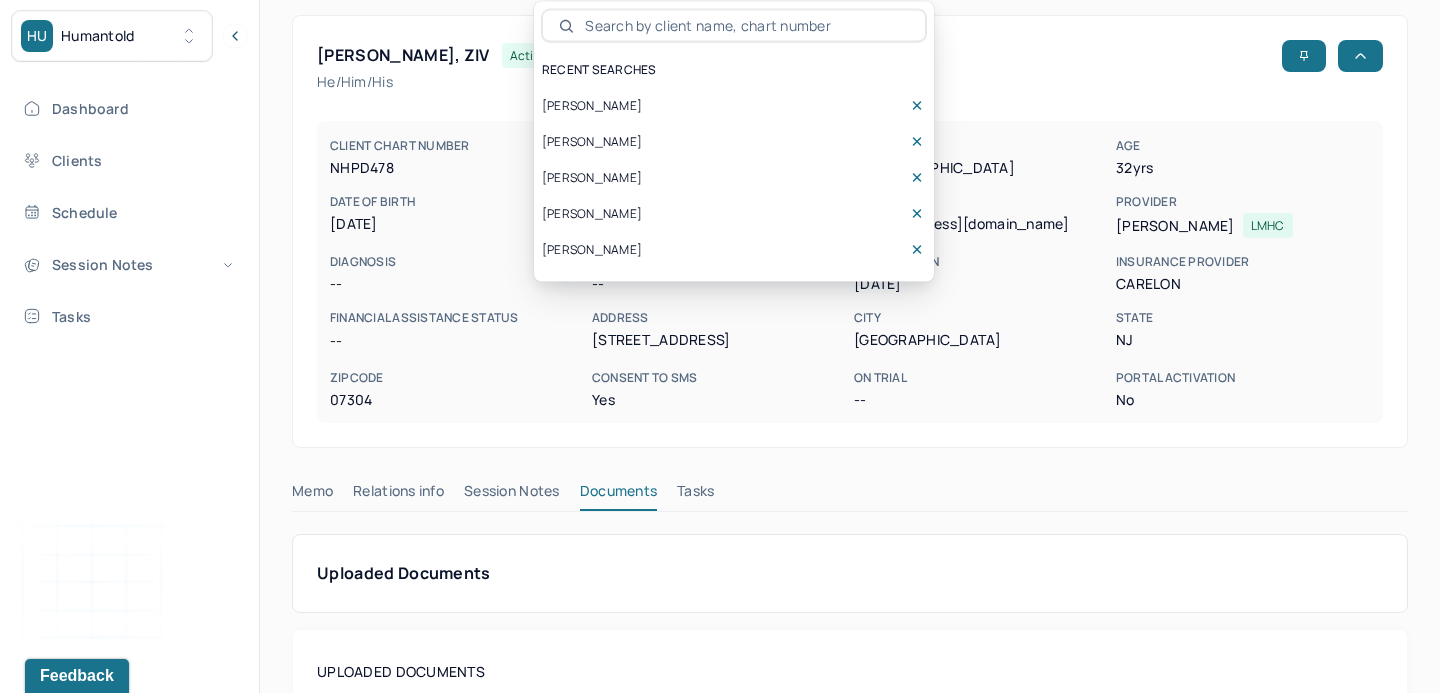 scroll, scrollTop: 0, scrollLeft: 0, axis: both 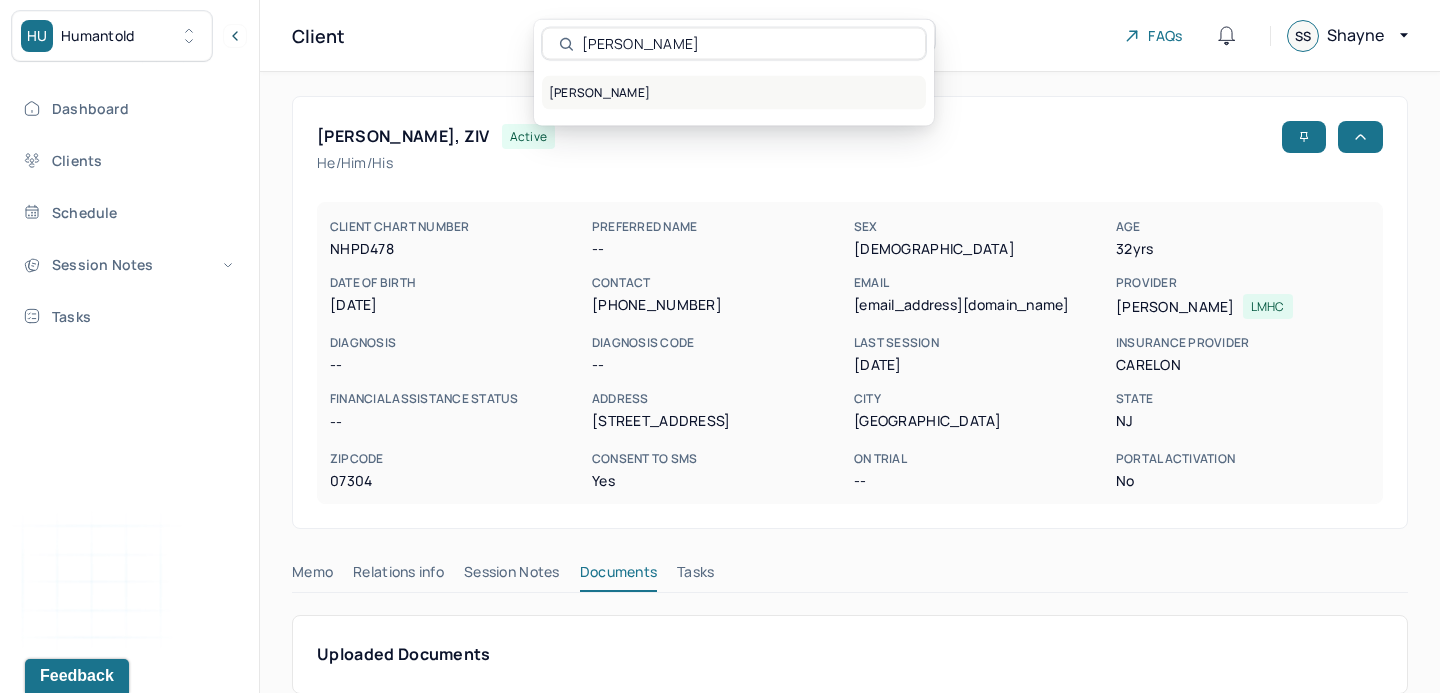 type on "[PERSON_NAME]" 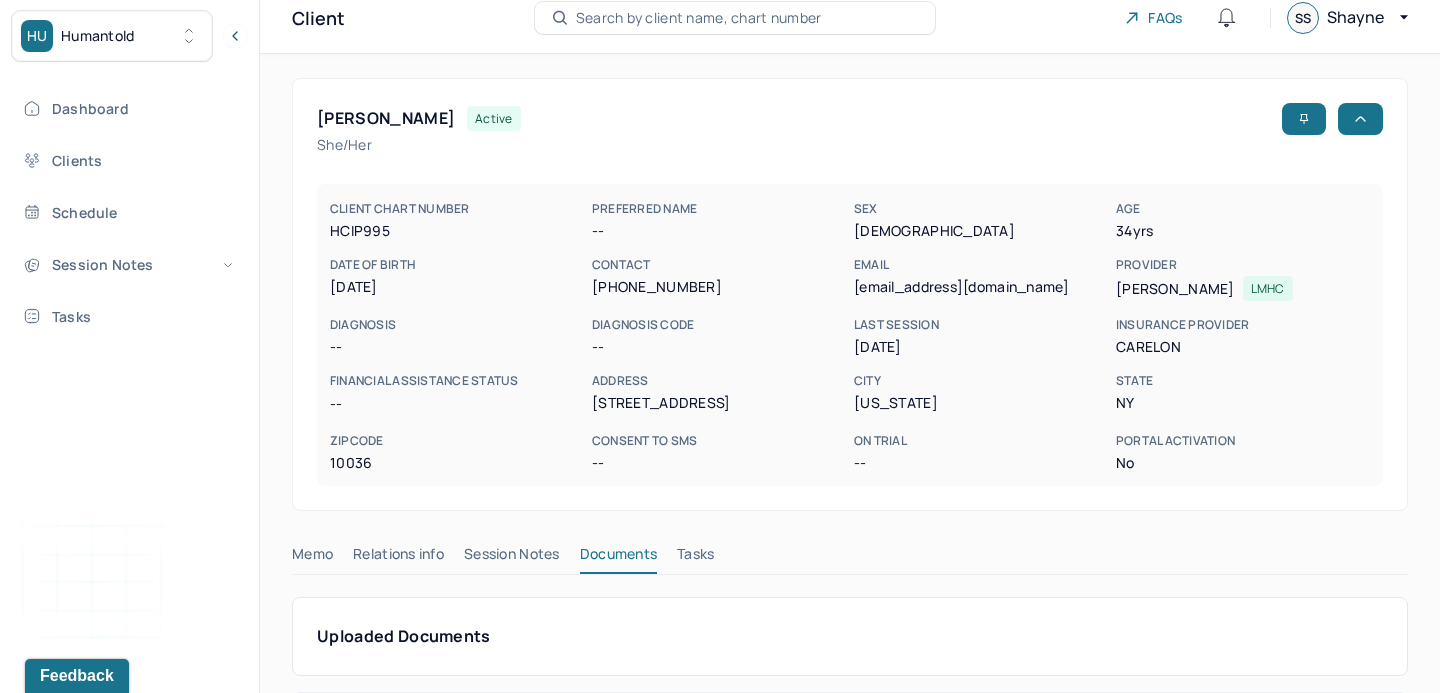 scroll, scrollTop: 25, scrollLeft: 0, axis: vertical 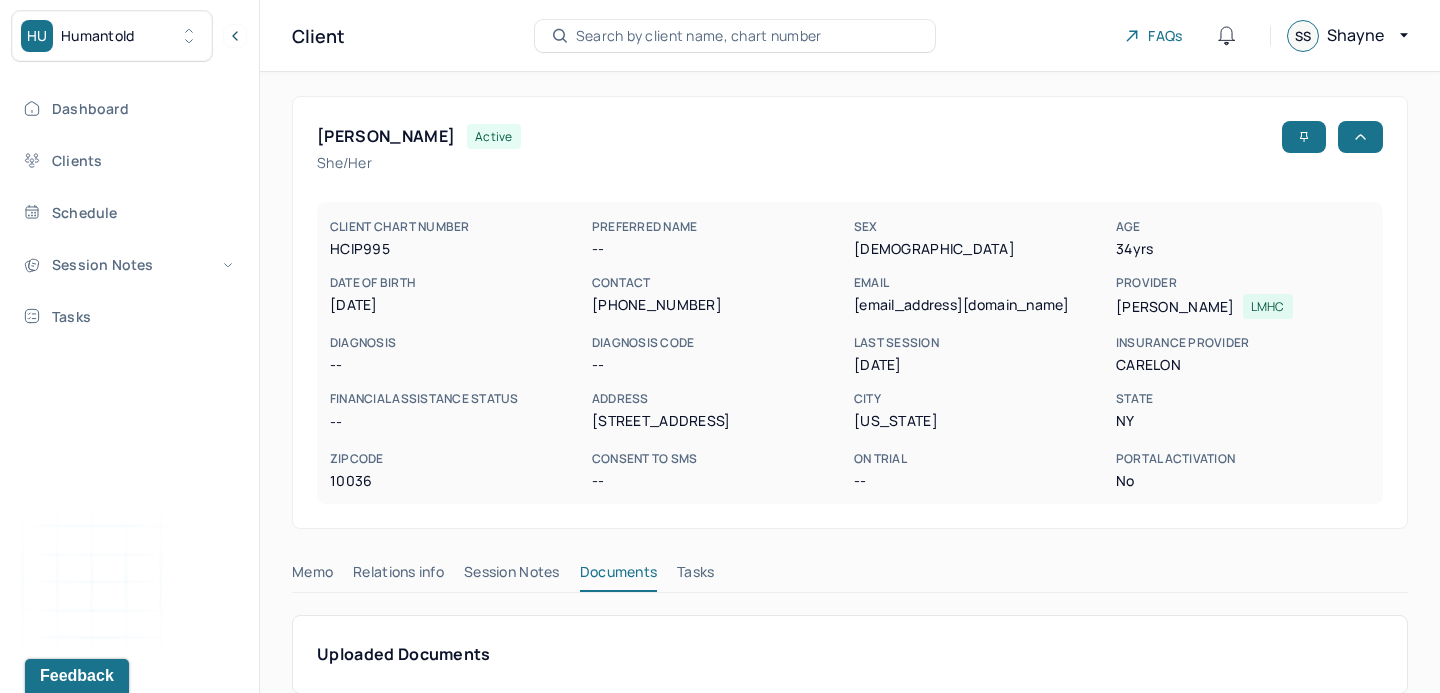 click on "Search by client name, chart number" at bounding box center (699, 36) 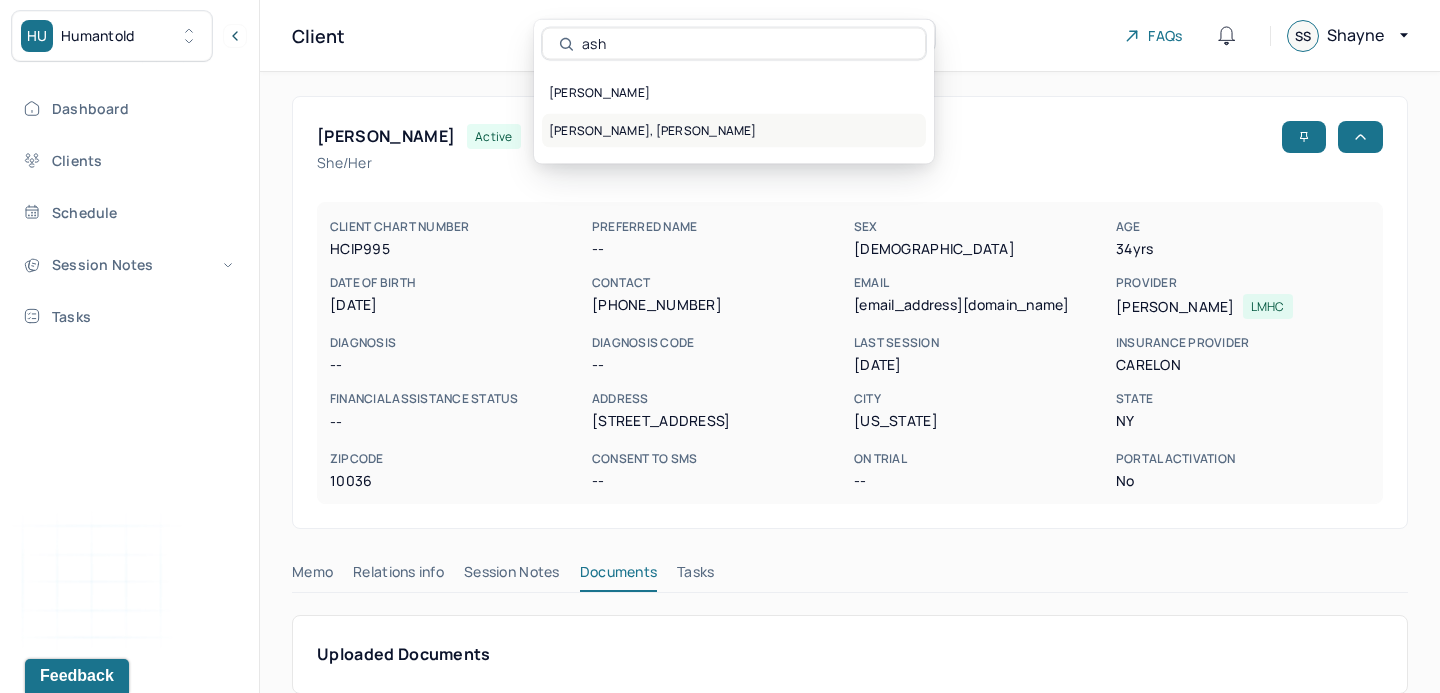 type on "ash" 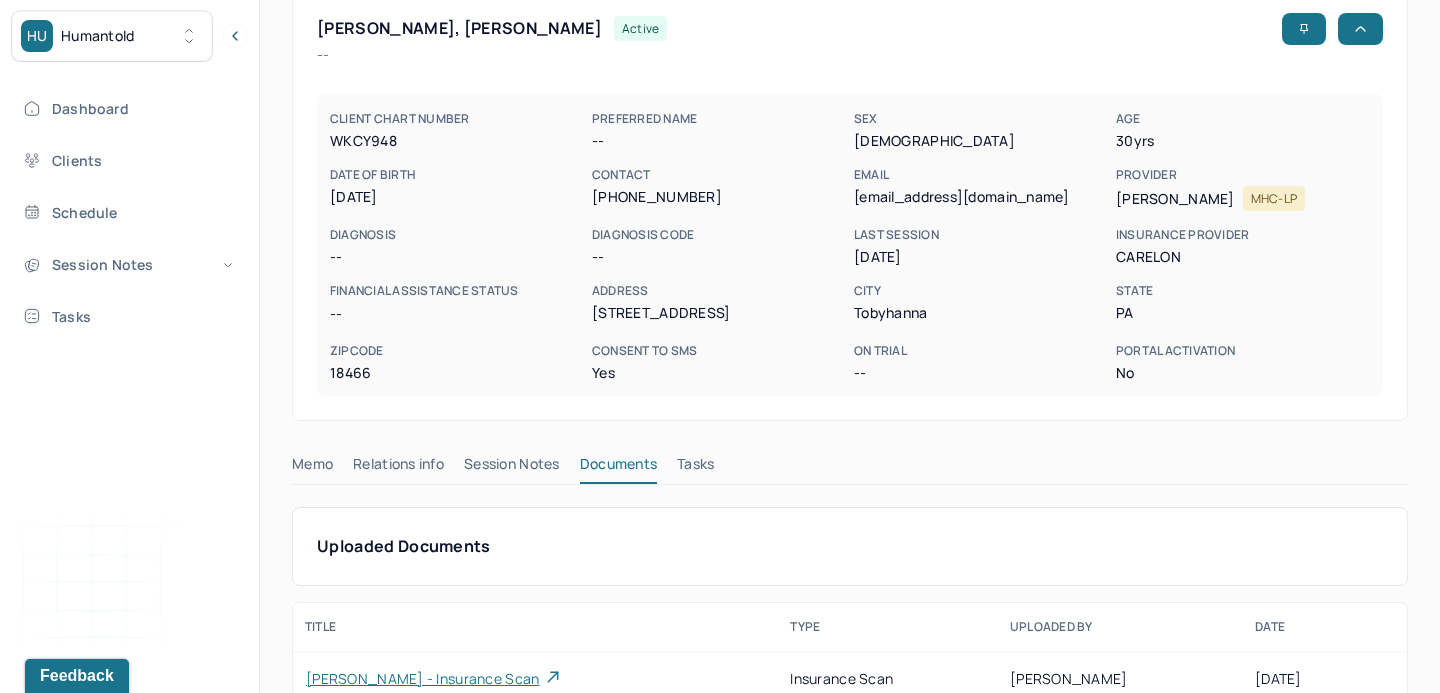 scroll, scrollTop: 148, scrollLeft: 0, axis: vertical 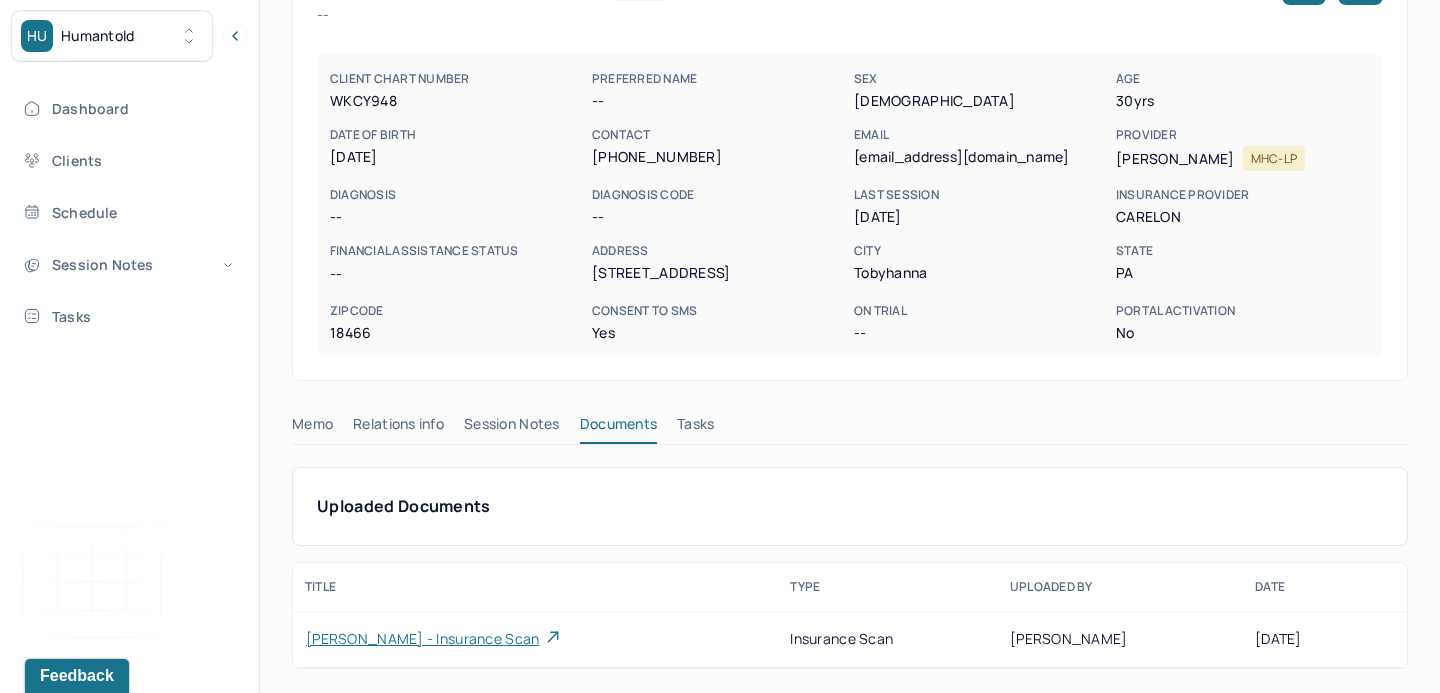 click on "Memo" at bounding box center [312, 428] 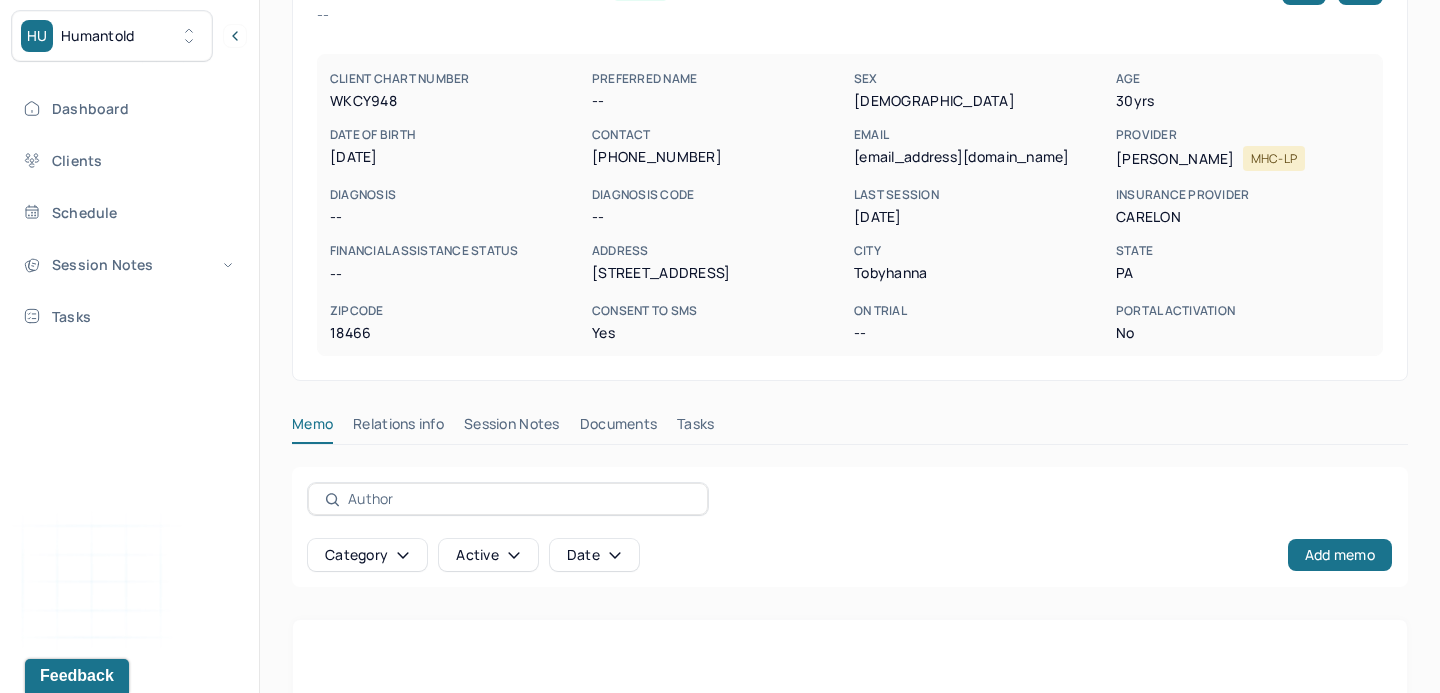 click on "Session Notes" at bounding box center (512, 428) 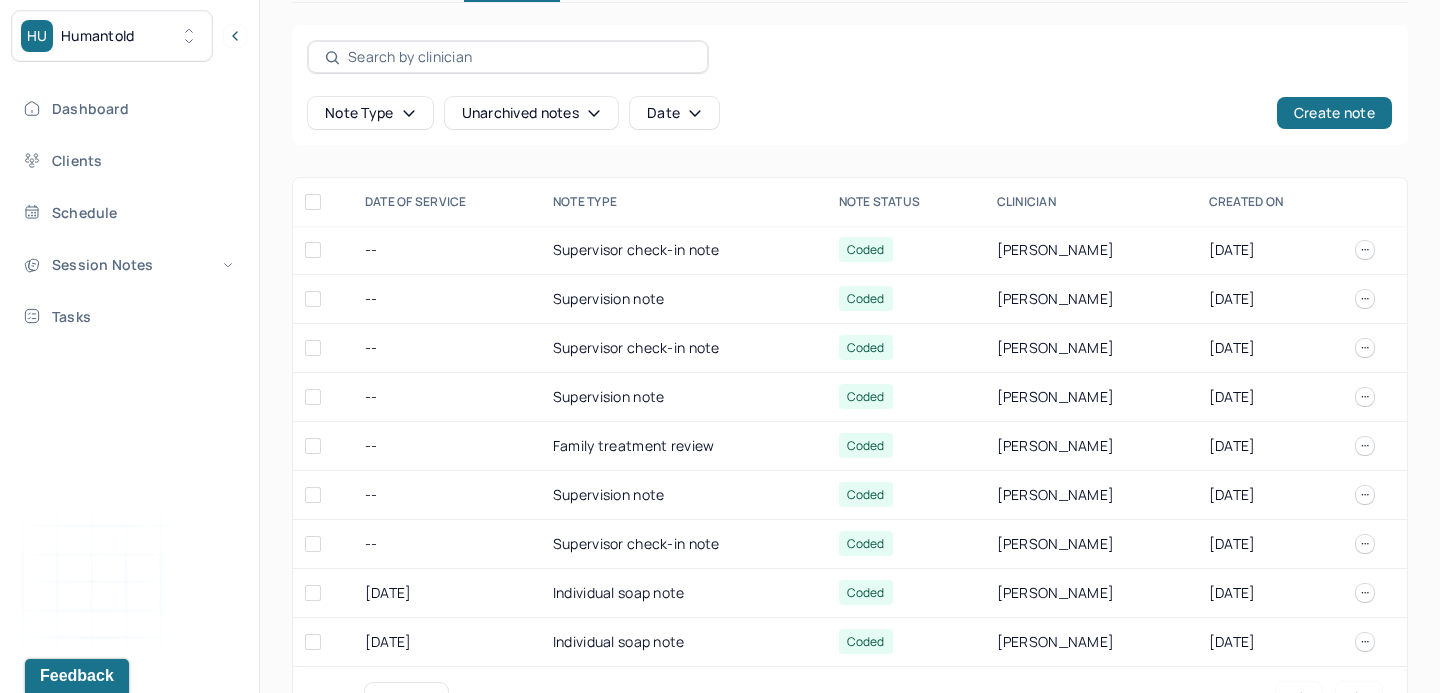 scroll, scrollTop: 592, scrollLeft: 0, axis: vertical 